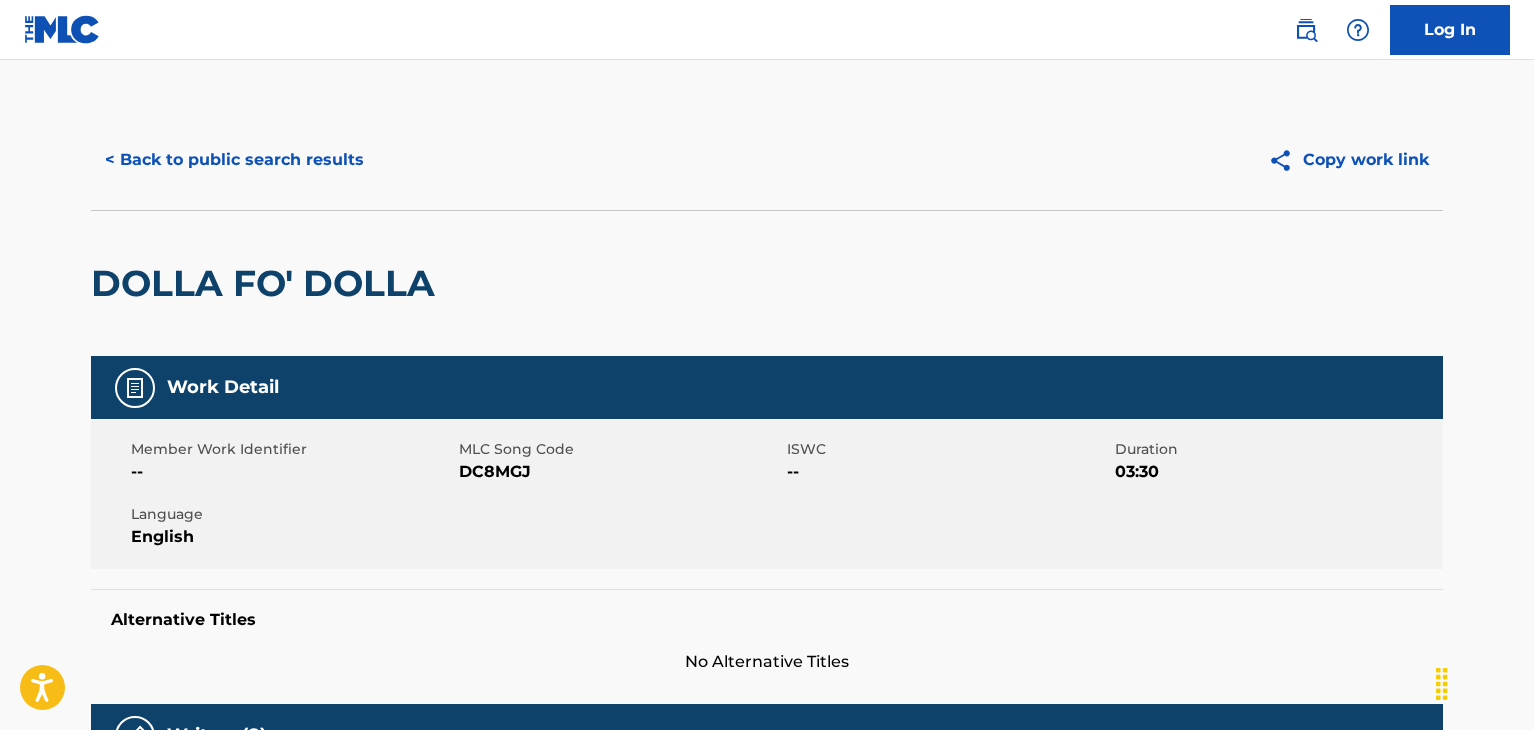 scroll, scrollTop: 0, scrollLeft: 0, axis: both 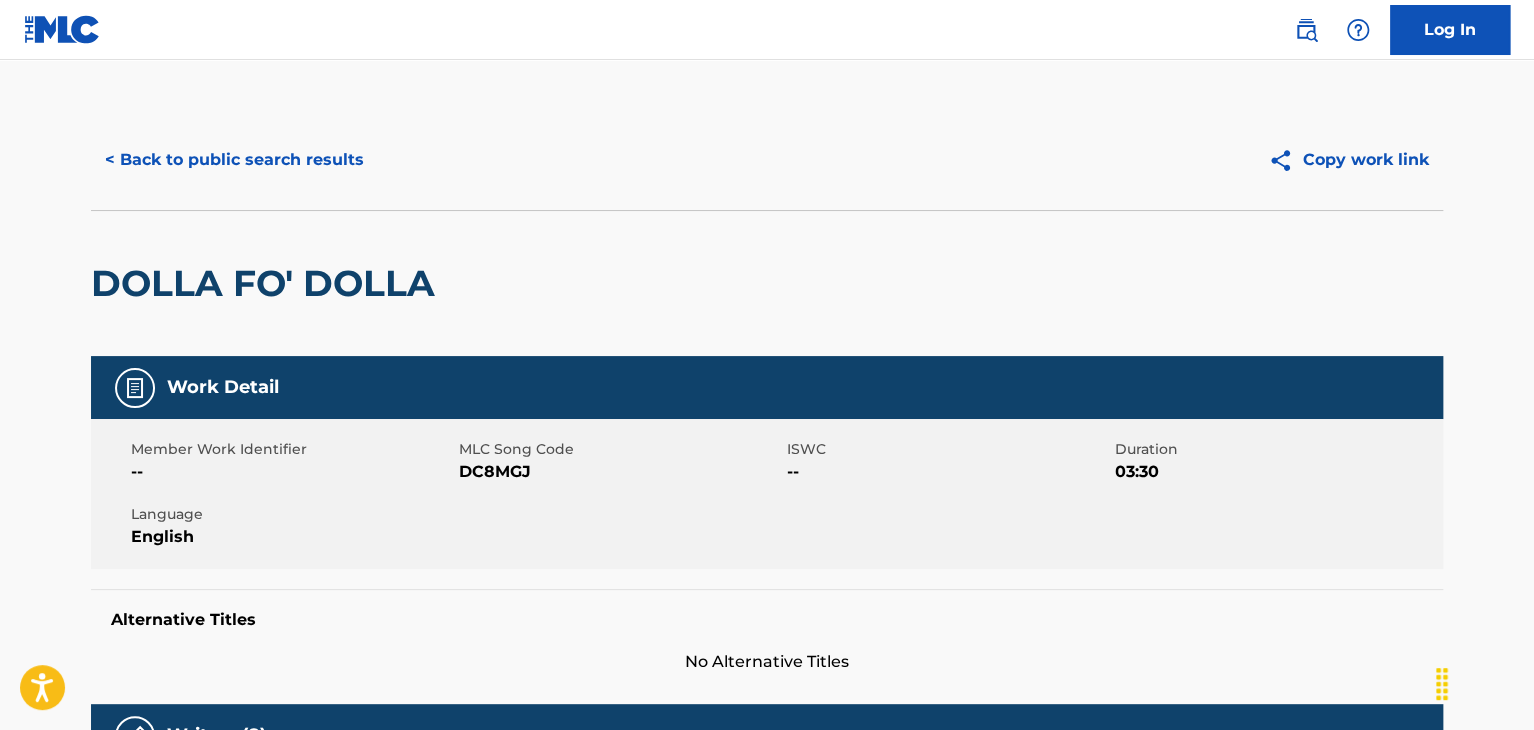 click on "< Back to public search results" at bounding box center (234, 160) 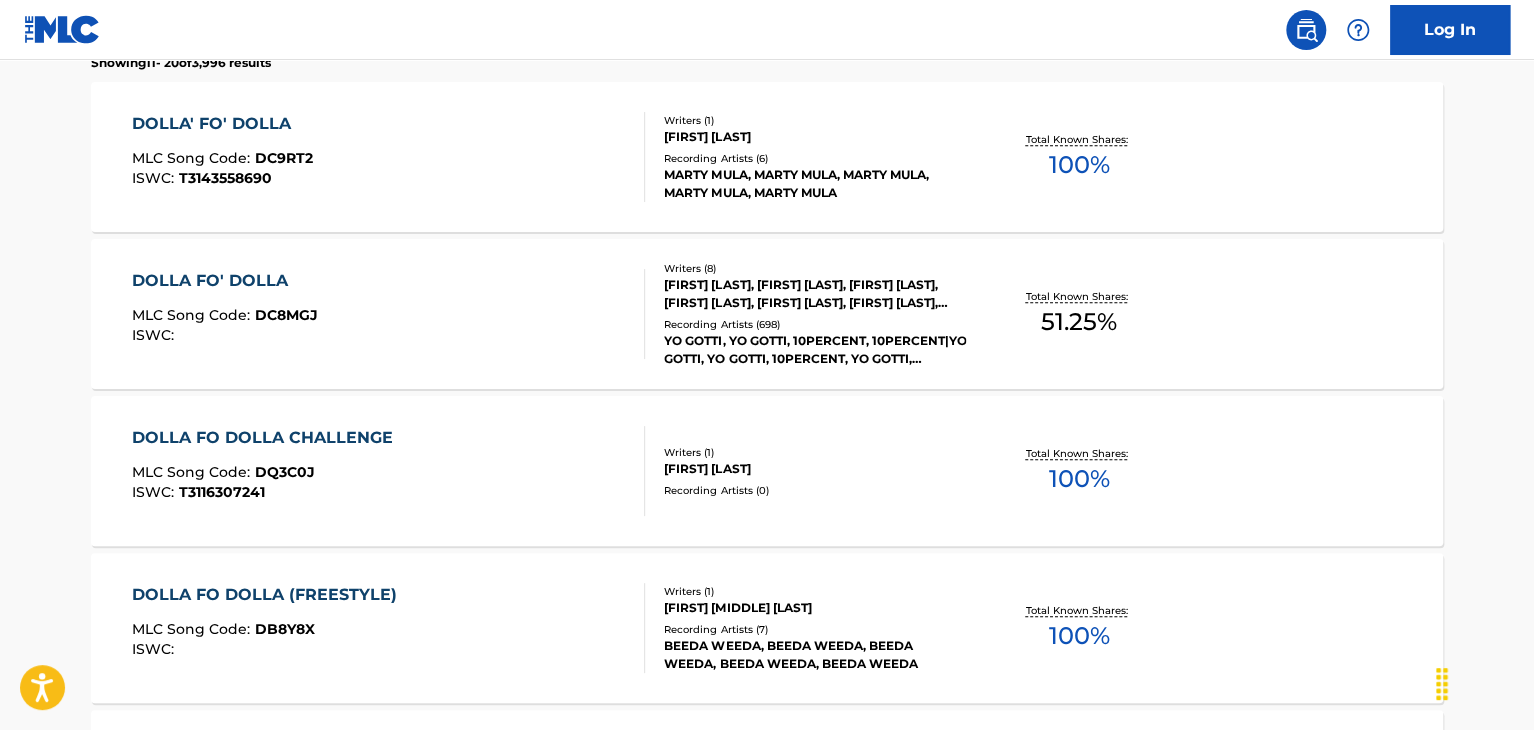 scroll, scrollTop: 0, scrollLeft: 0, axis: both 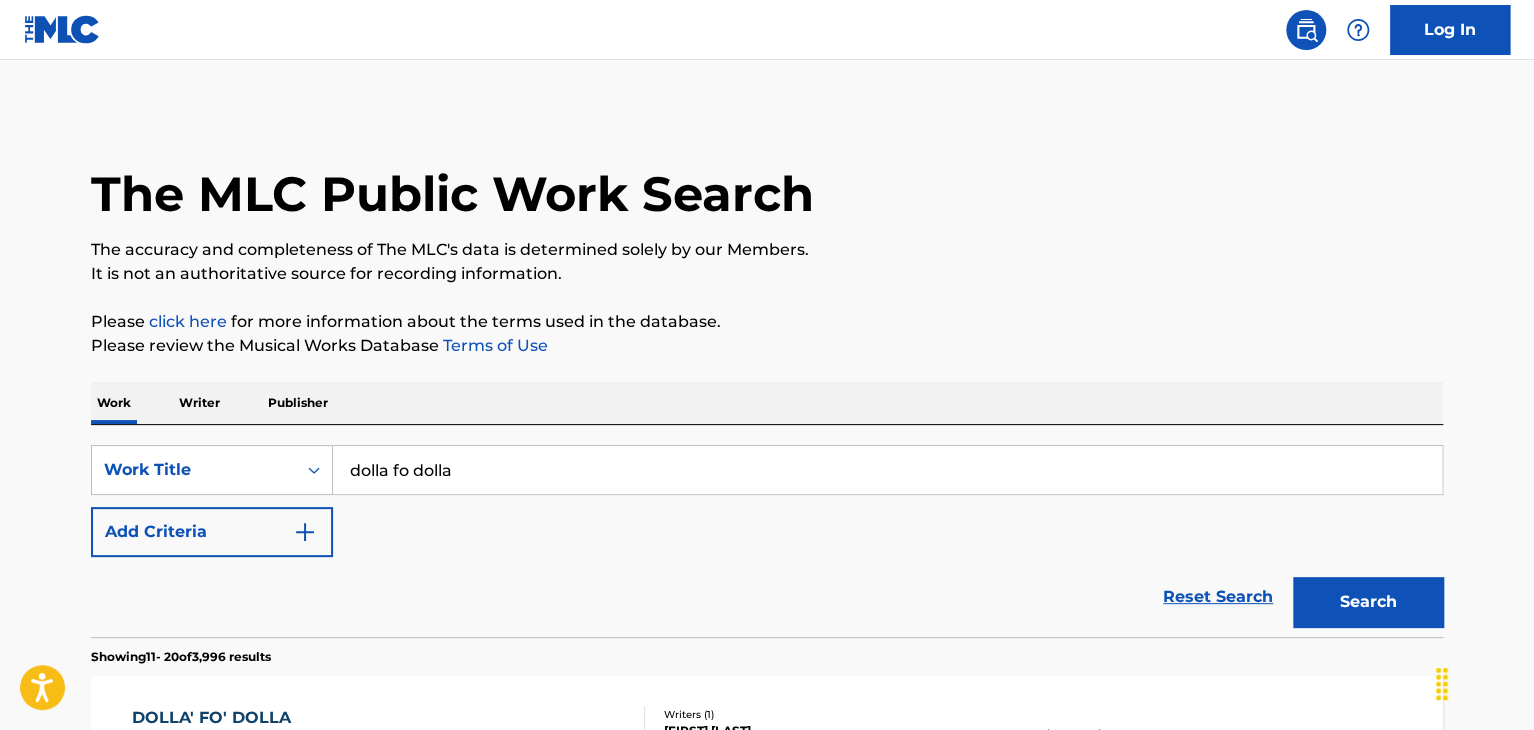 click on "dolla fo dolla" at bounding box center (887, 470) 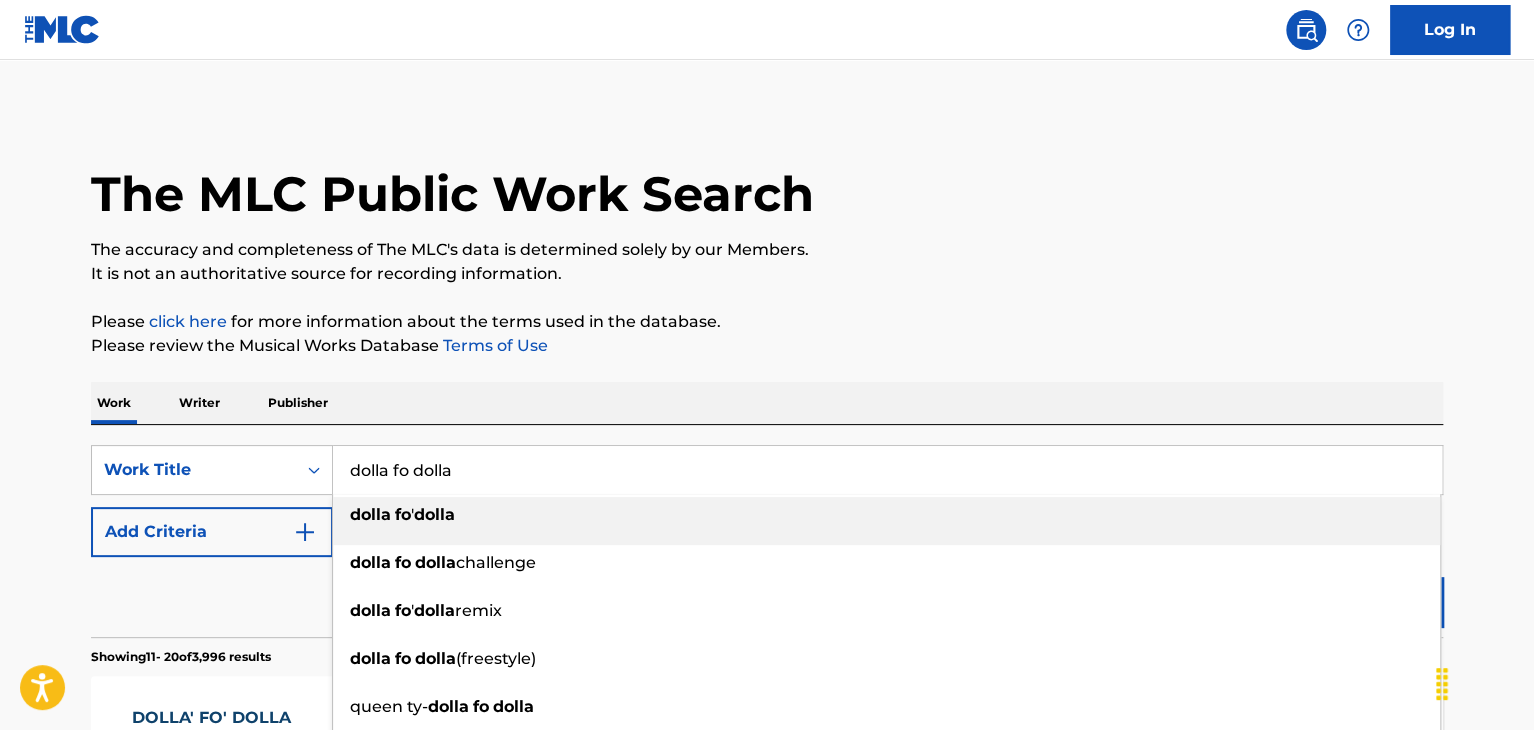 click on "dolla fo dolla" at bounding box center (887, 470) 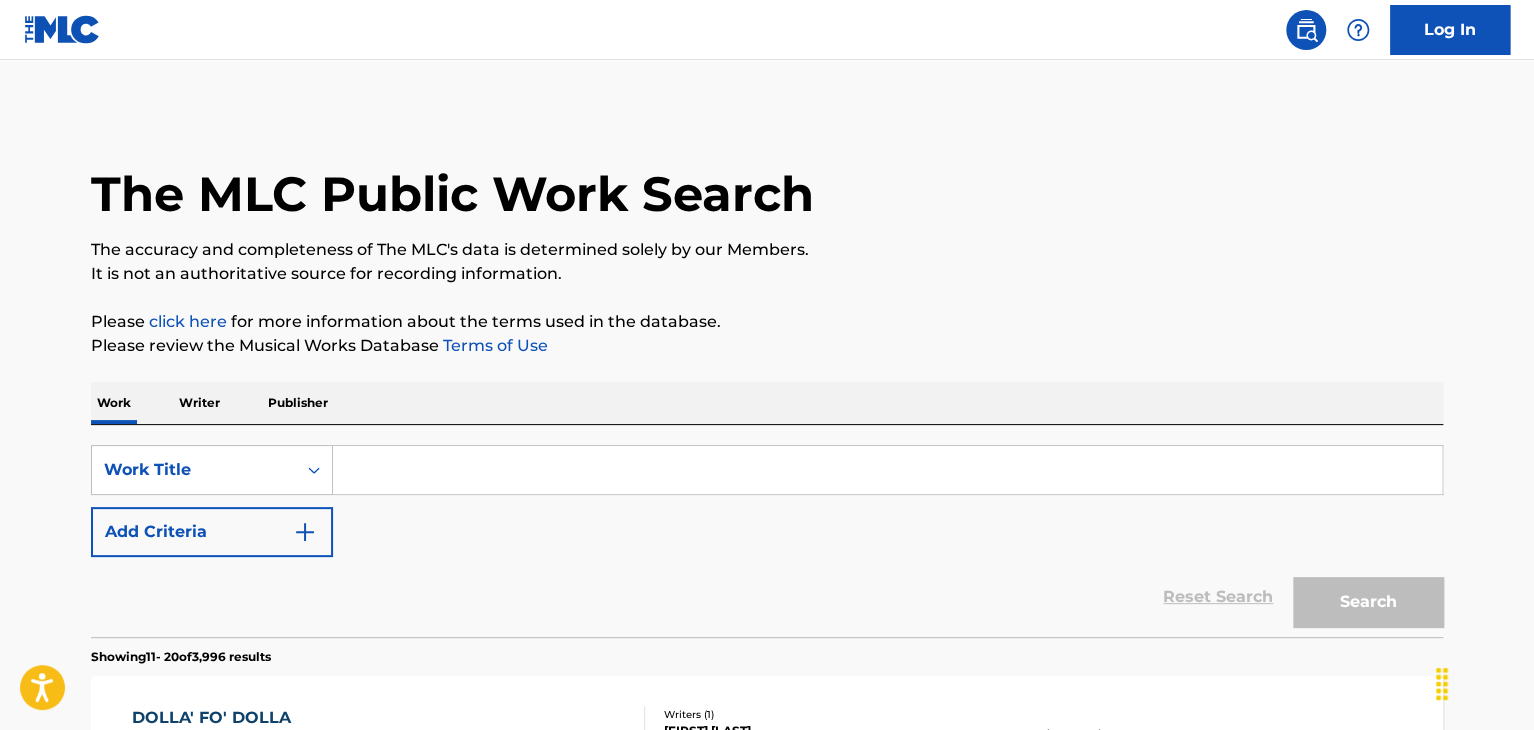 type 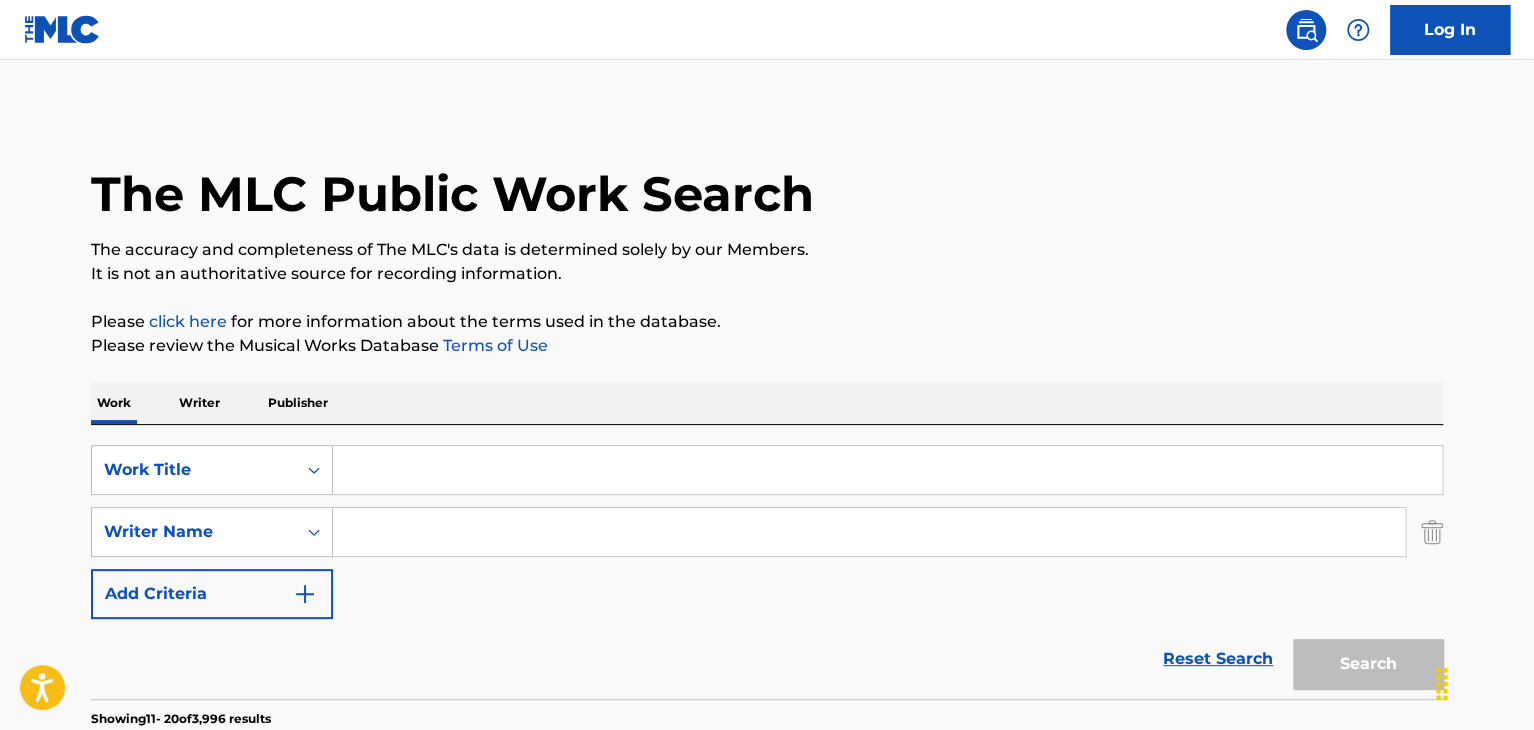 click at bounding box center [869, 532] 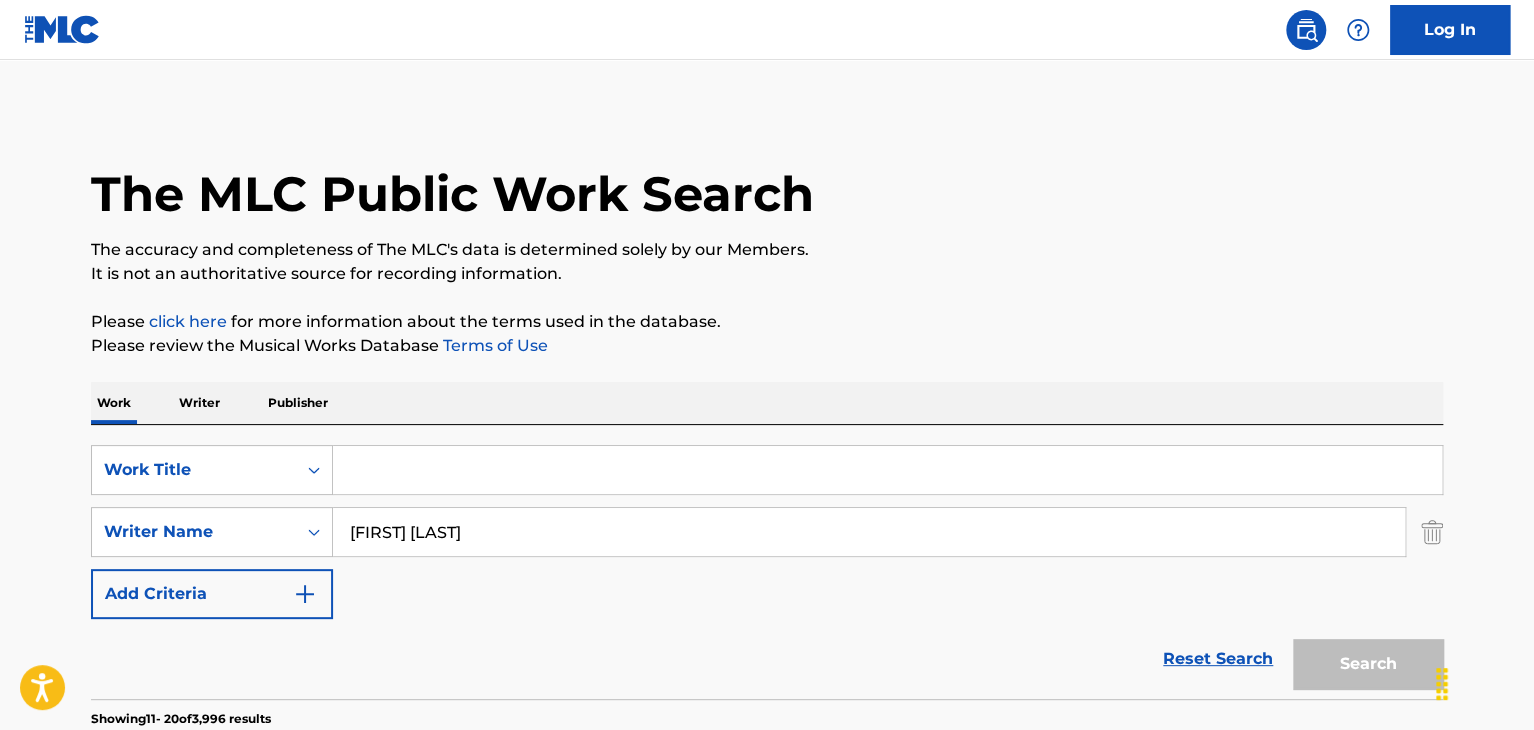type on "elijah lemos" 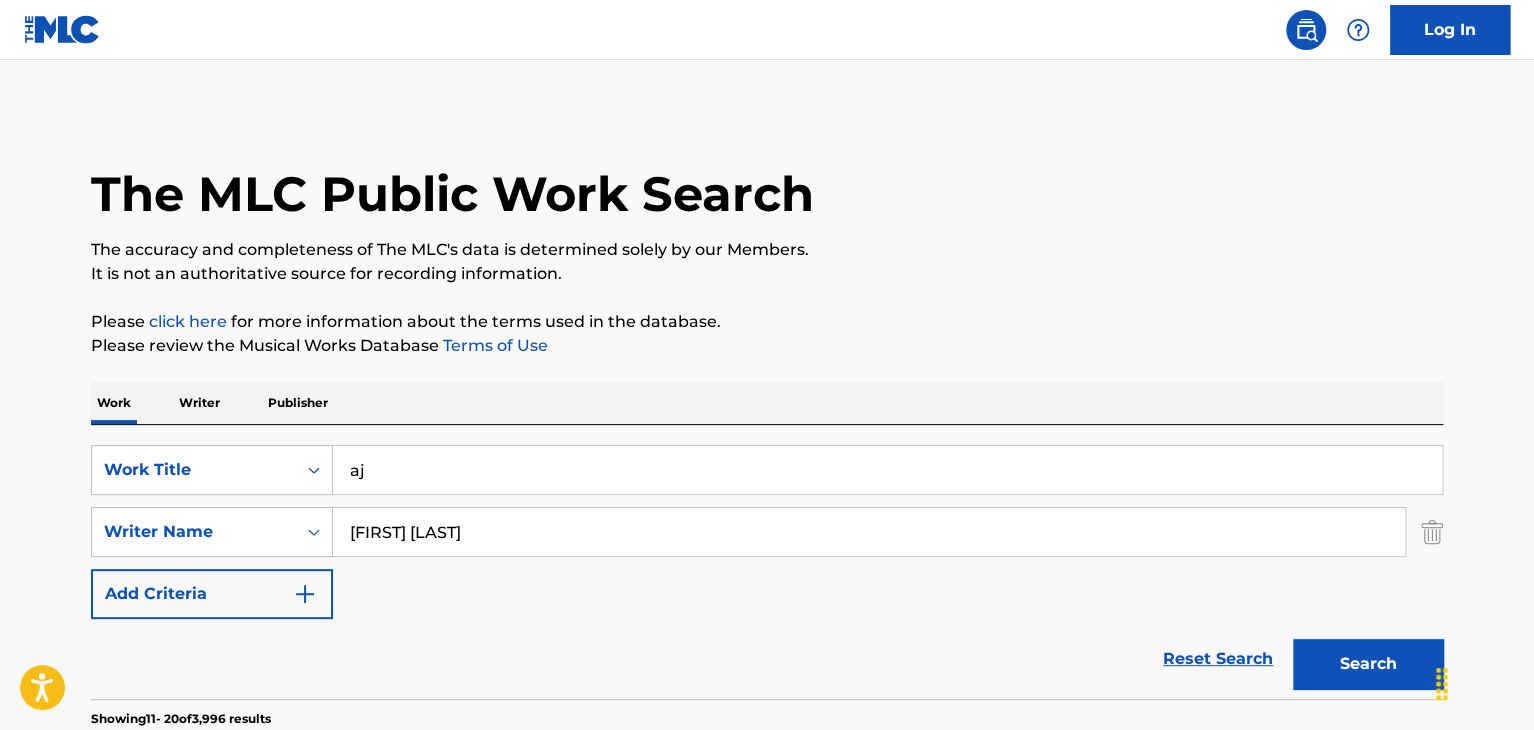 type on "a" 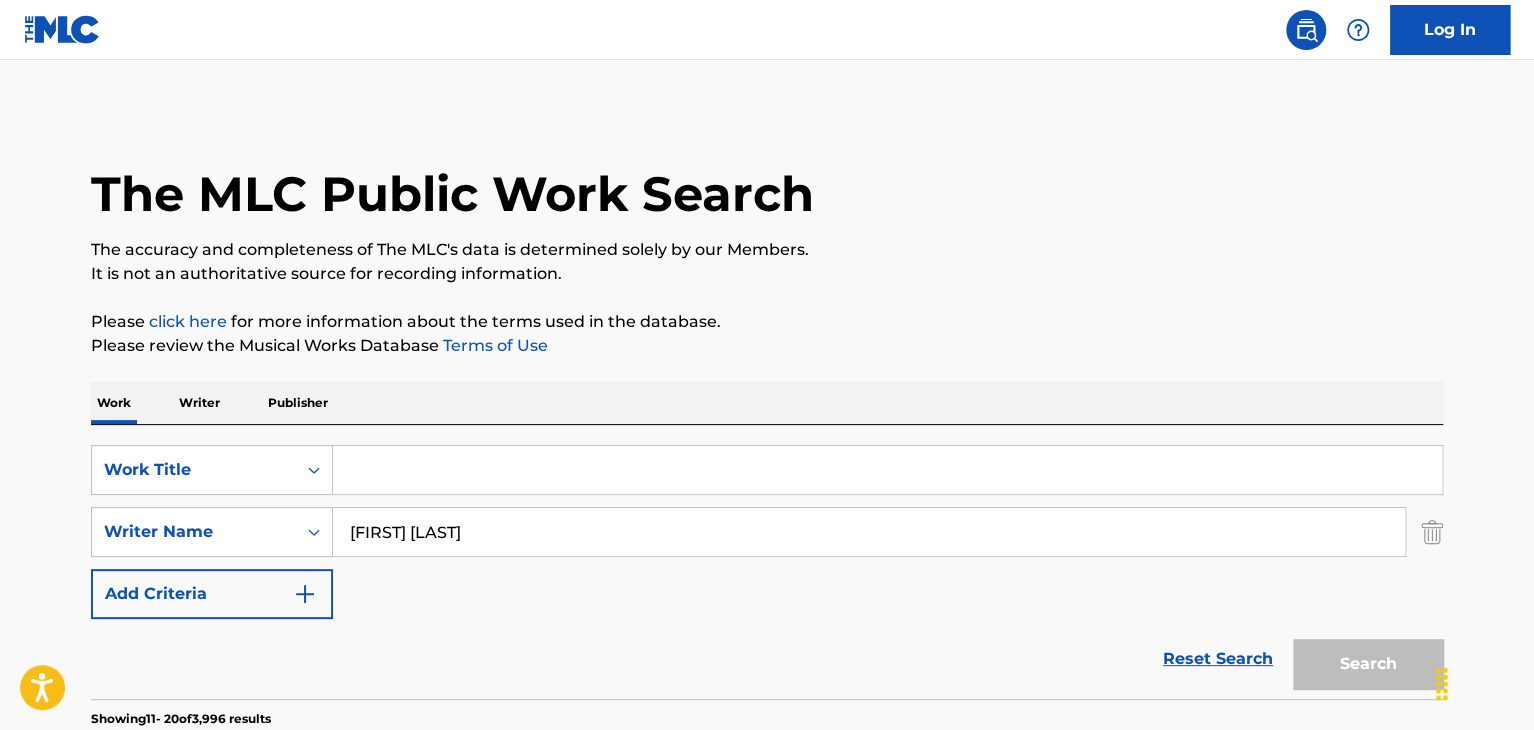 type on "E" 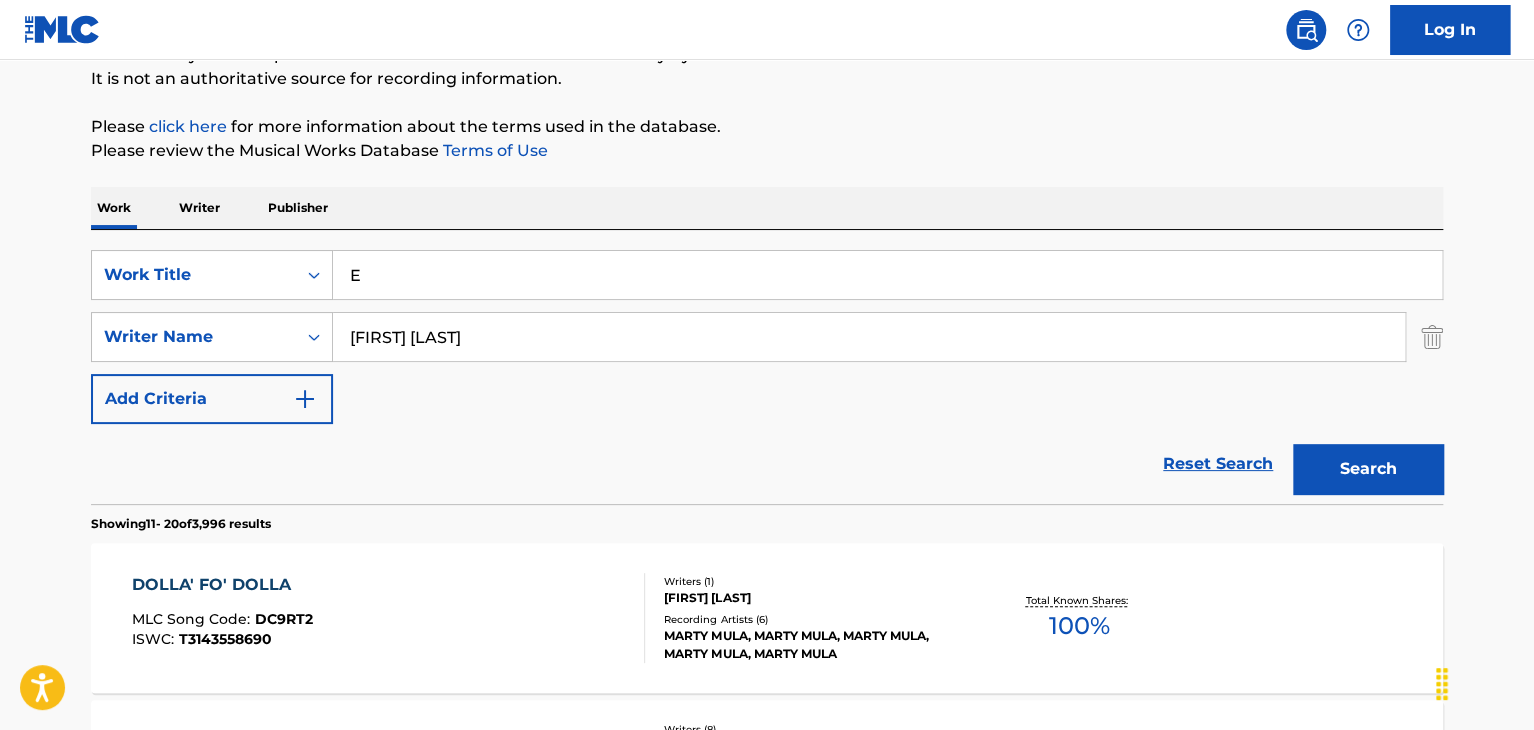 scroll, scrollTop: 190, scrollLeft: 0, axis: vertical 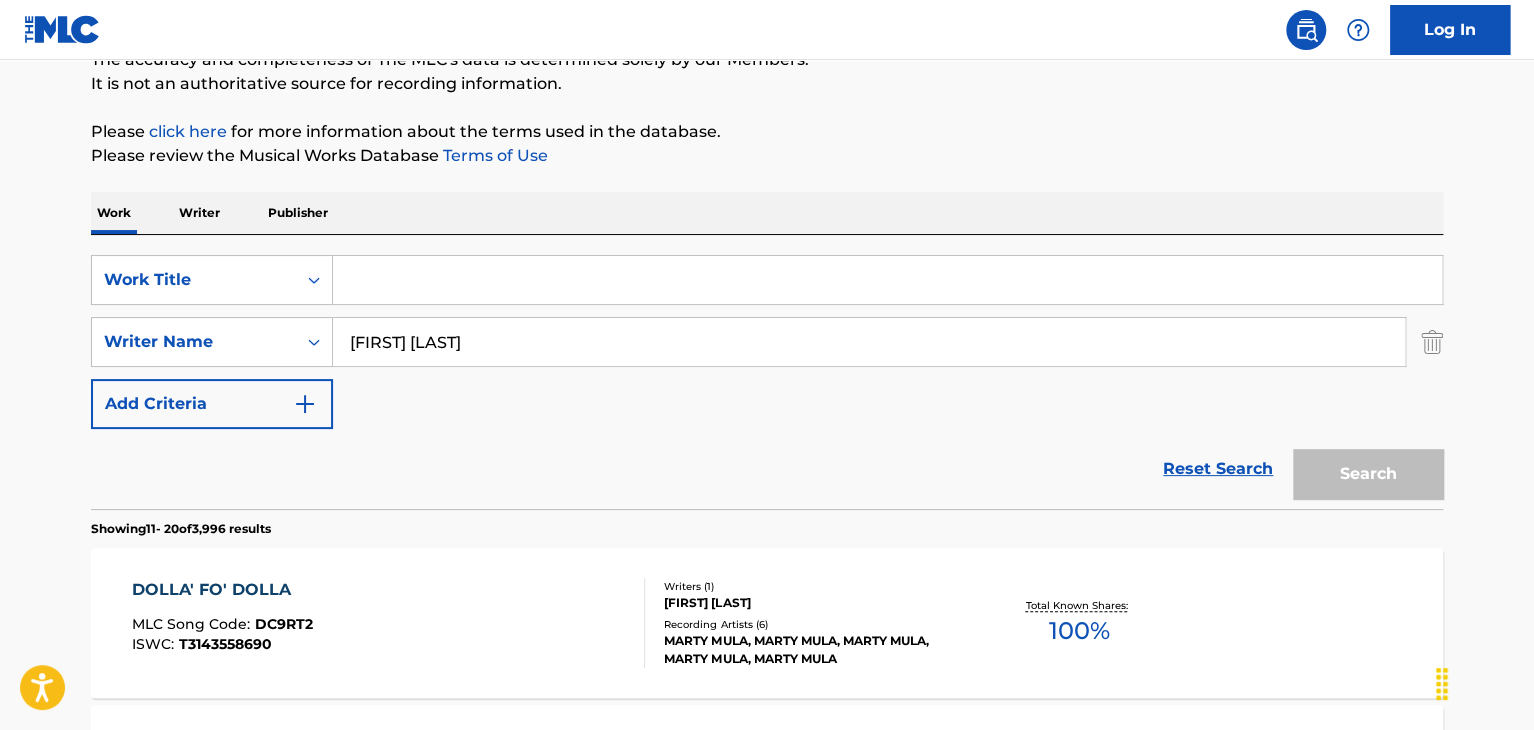 type on "E" 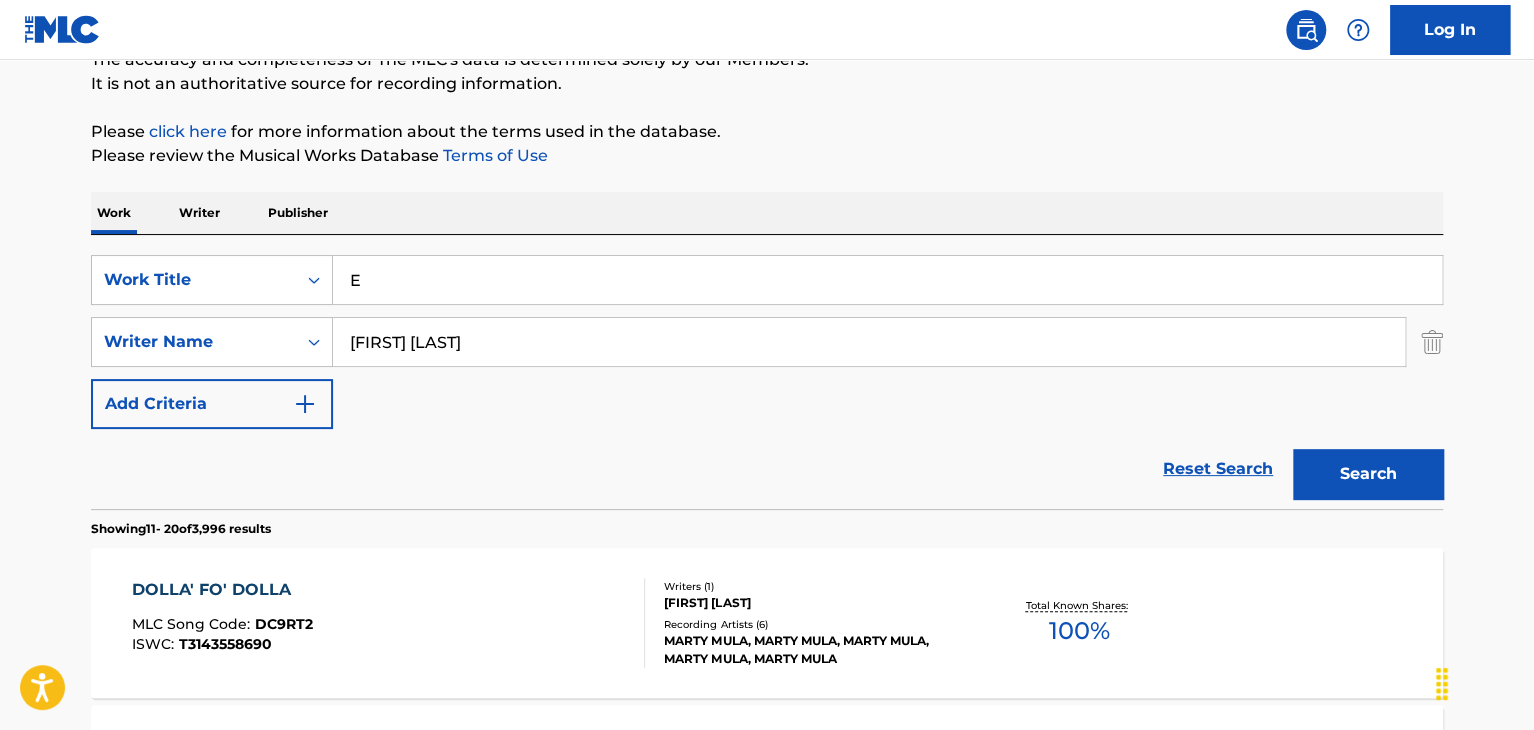type 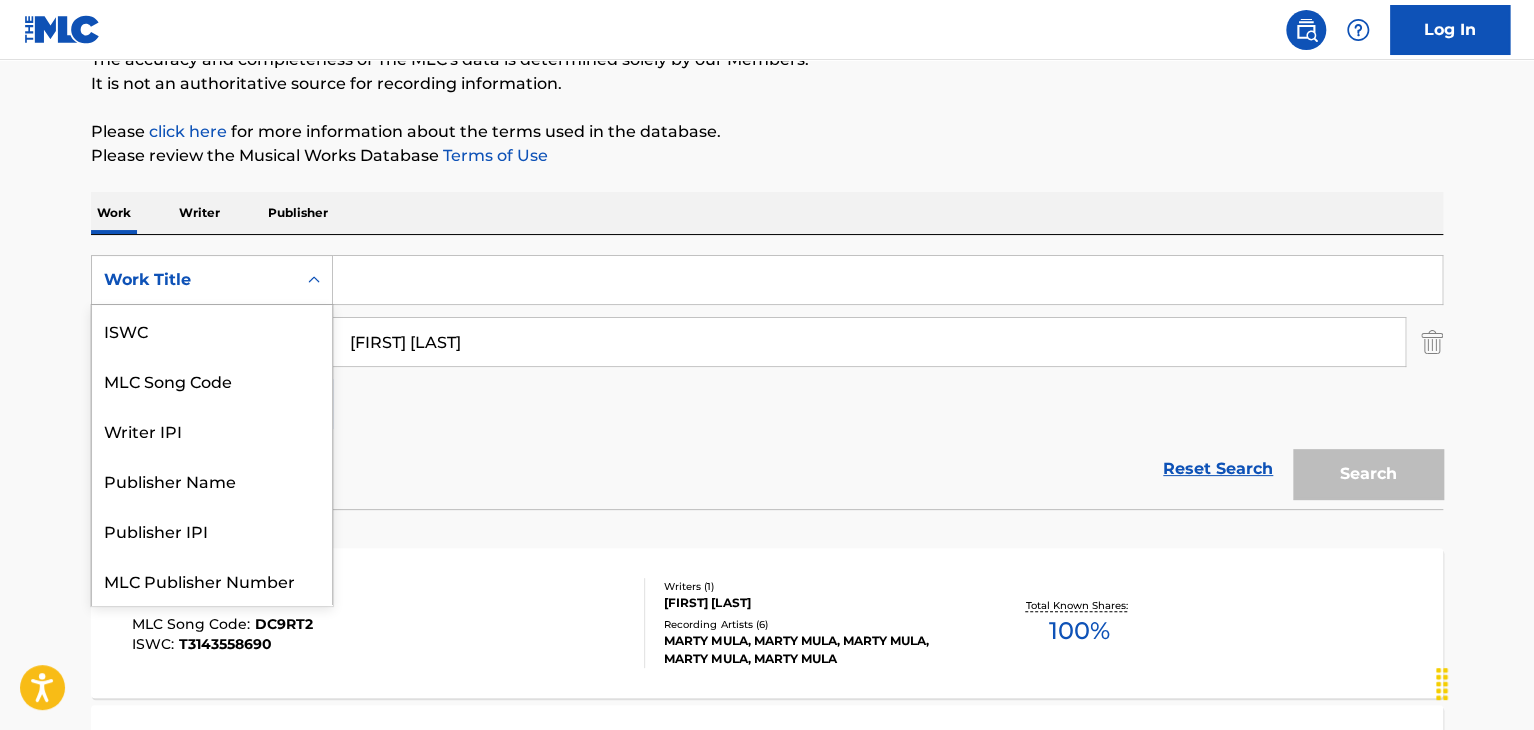 click on "Work Title" at bounding box center [212, 280] 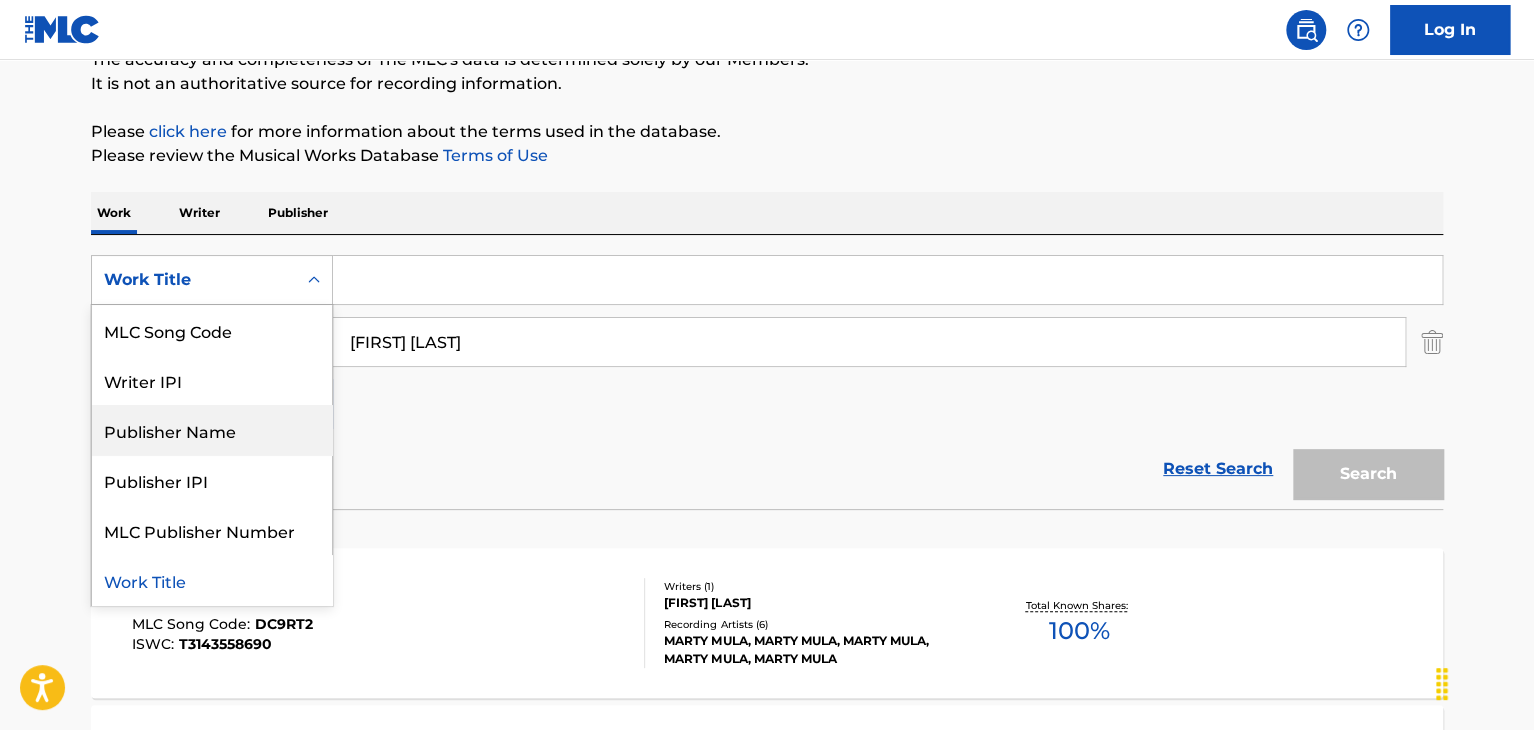 click on "Publisher Name" at bounding box center (212, 430) 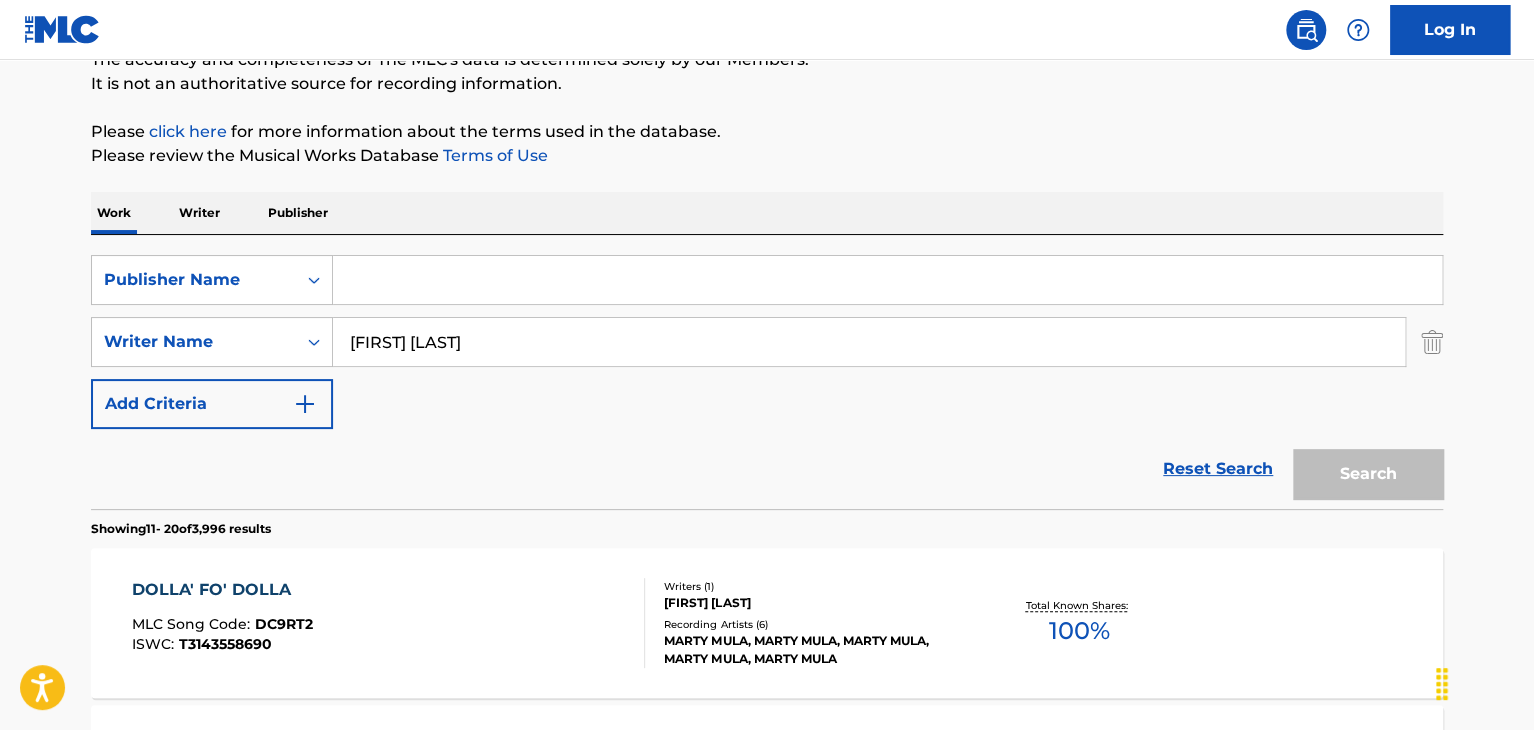 click at bounding box center [887, 280] 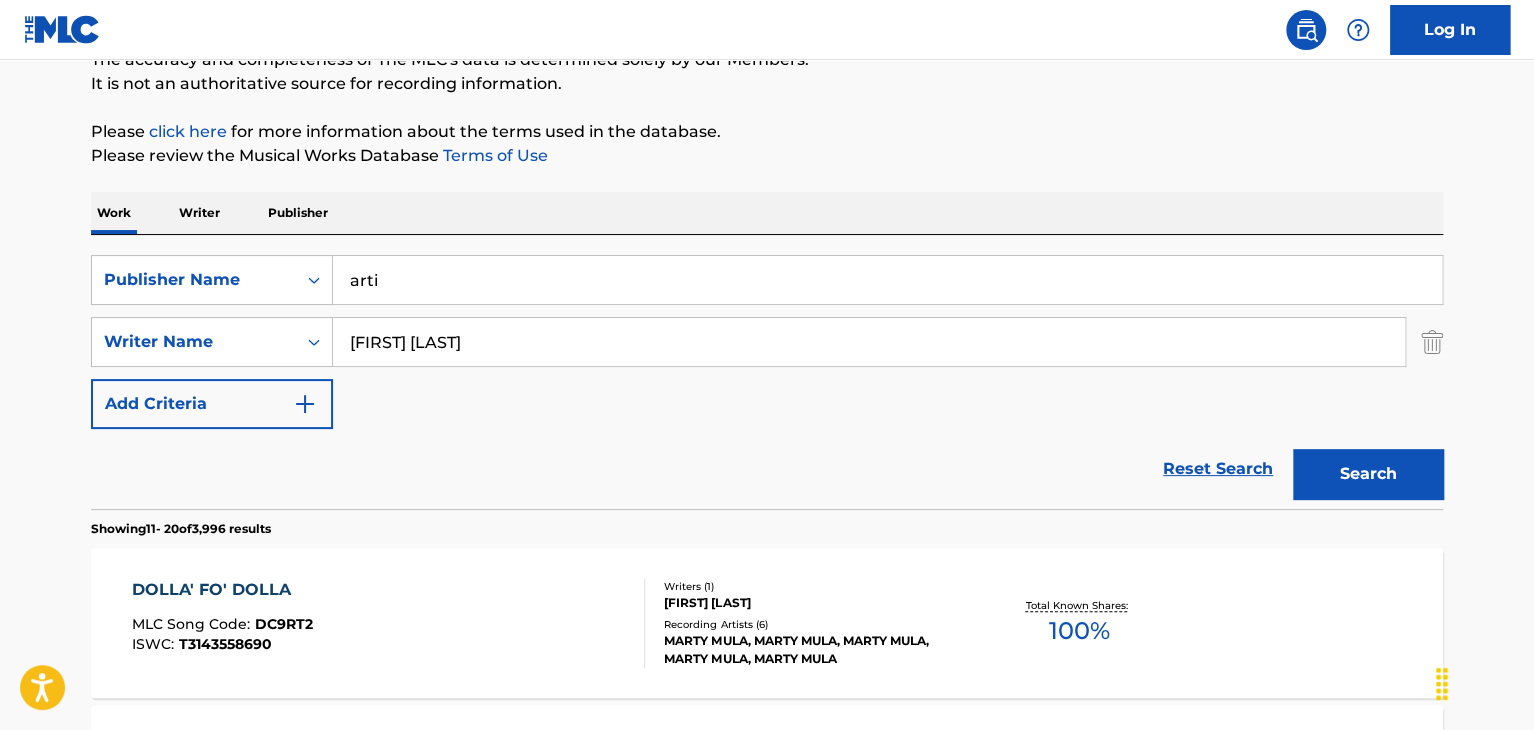 type on "Artis entertainment" 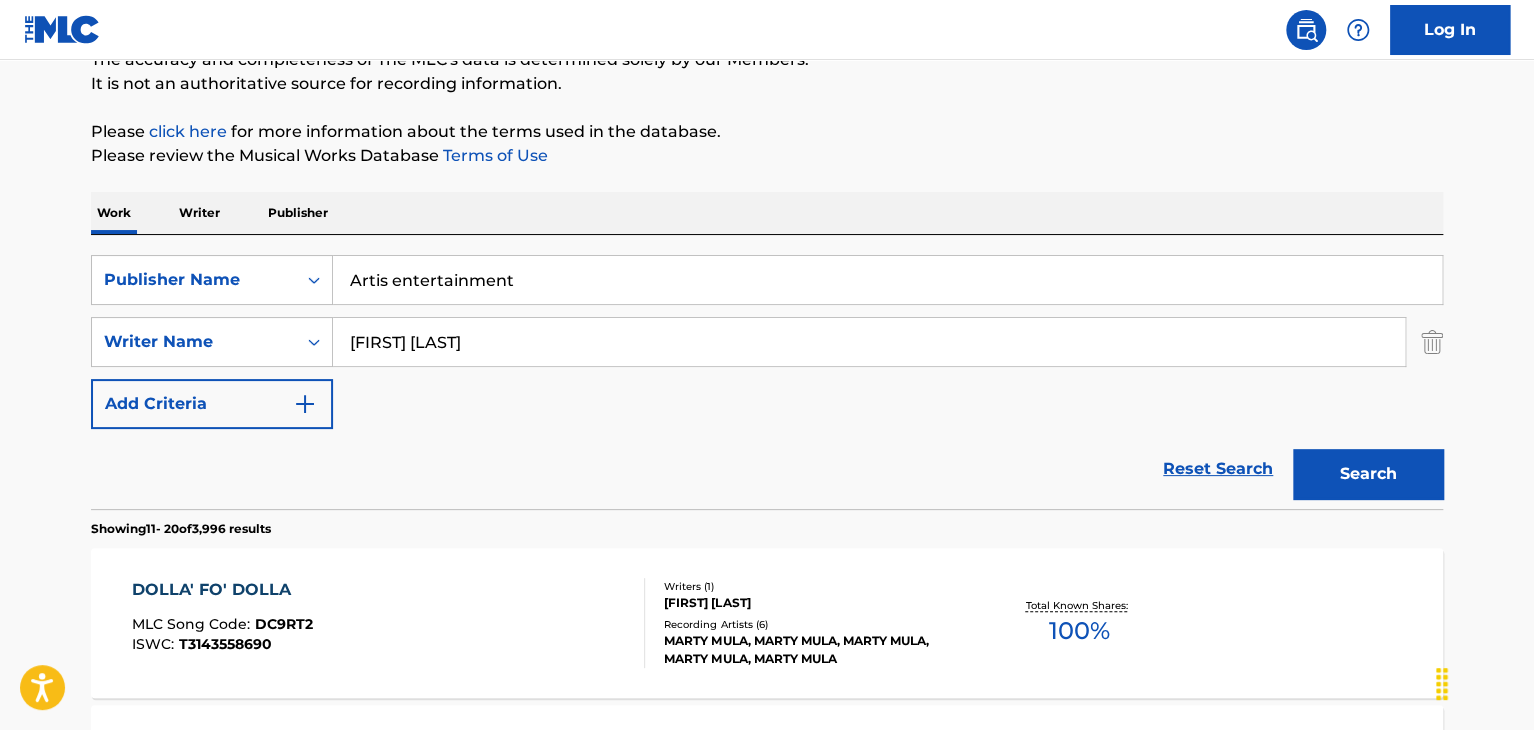 click on "Search" at bounding box center [1368, 474] 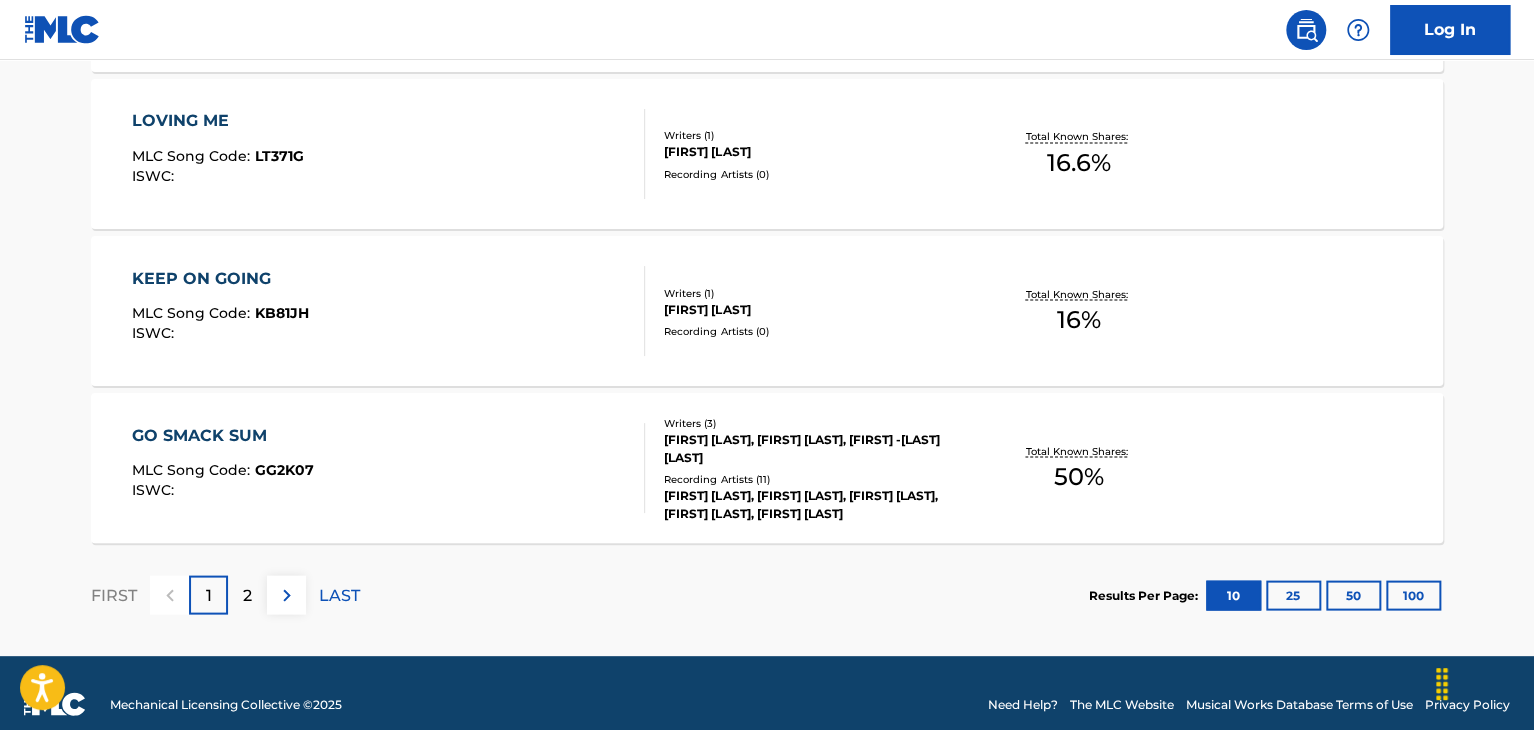 scroll, scrollTop: 1759, scrollLeft: 0, axis: vertical 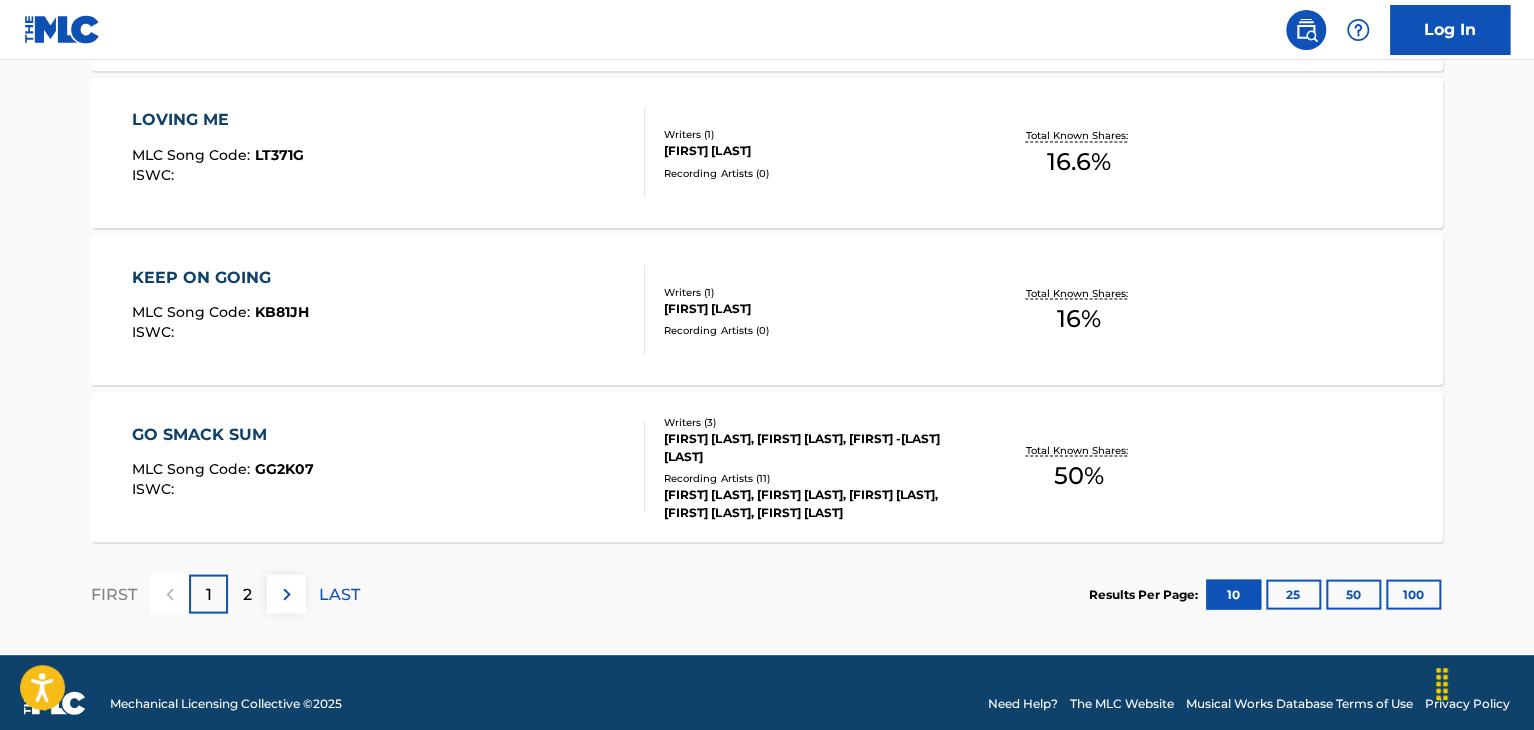 click on "GO SMACK SUM MLC Song Code : GG2K07 ISWC :" at bounding box center [389, 467] 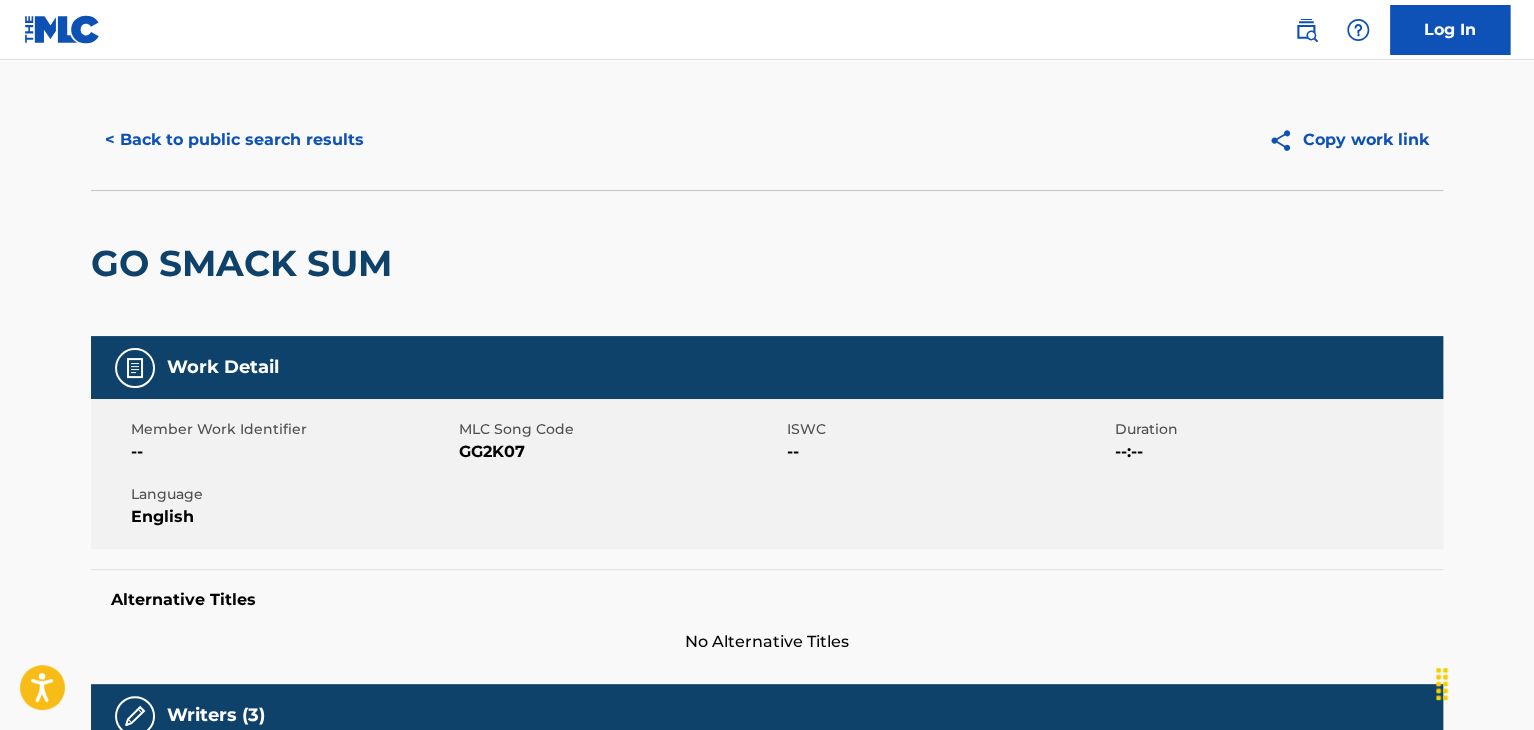 scroll, scrollTop: 0, scrollLeft: 0, axis: both 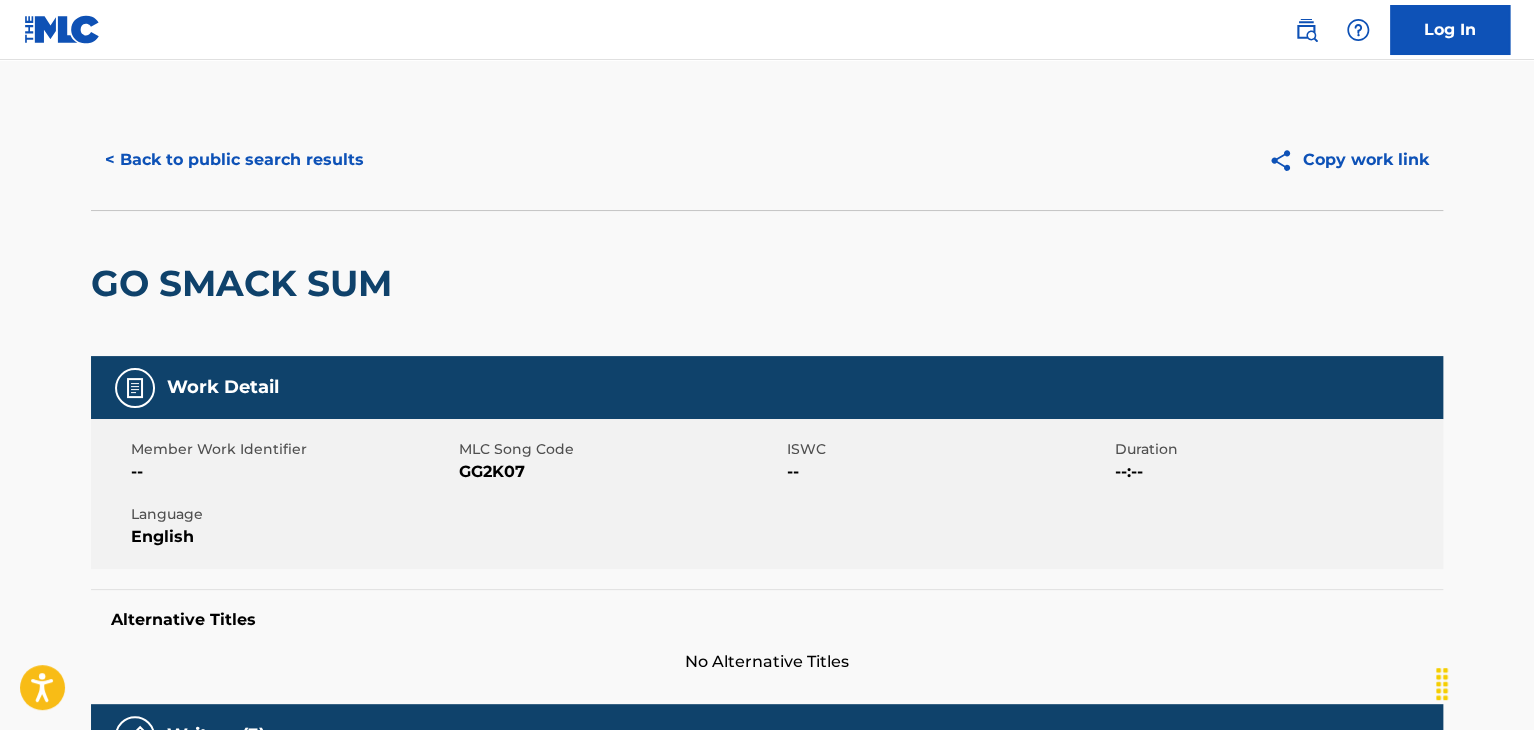 click on "< Back to public search results" at bounding box center (234, 160) 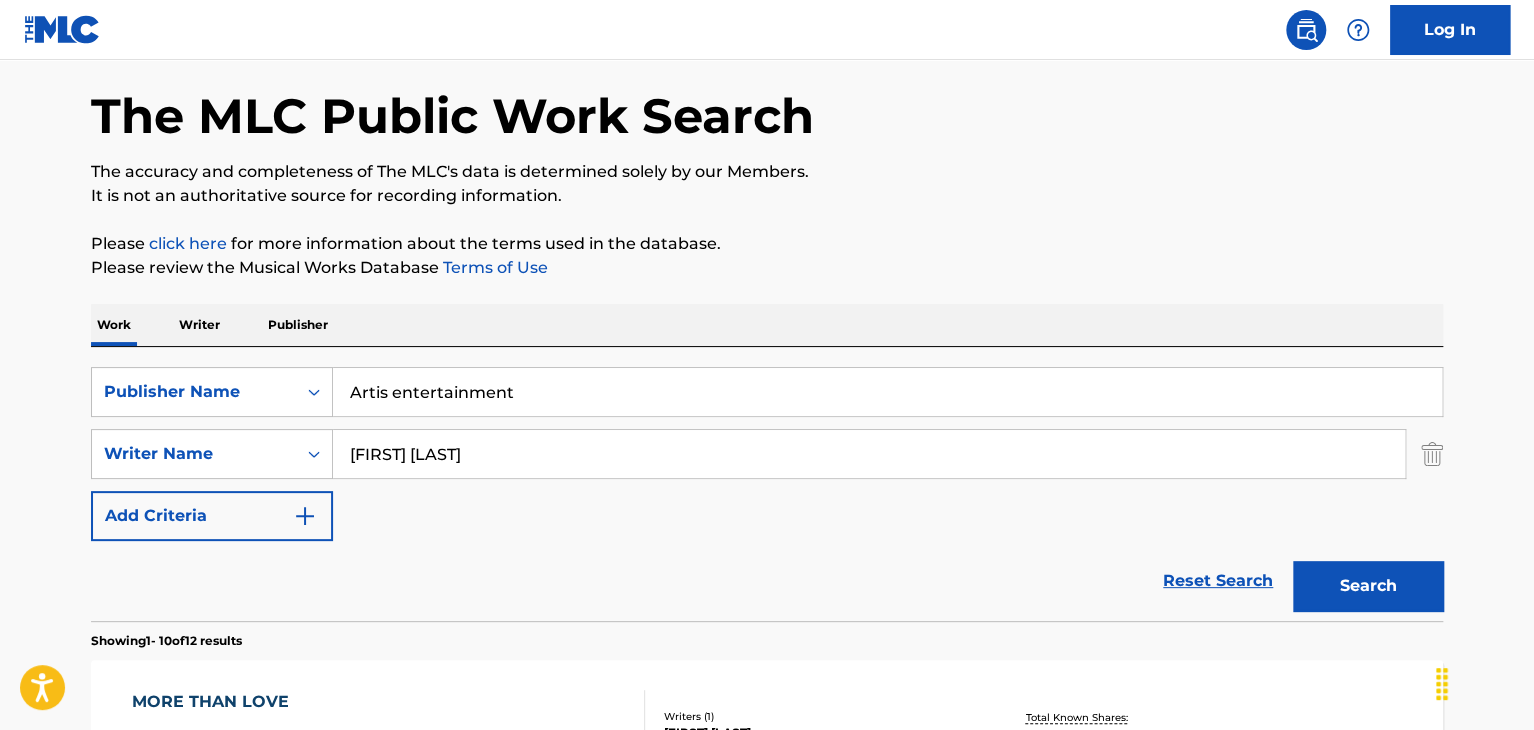 scroll, scrollTop: 76, scrollLeft: 0, axis: vertical 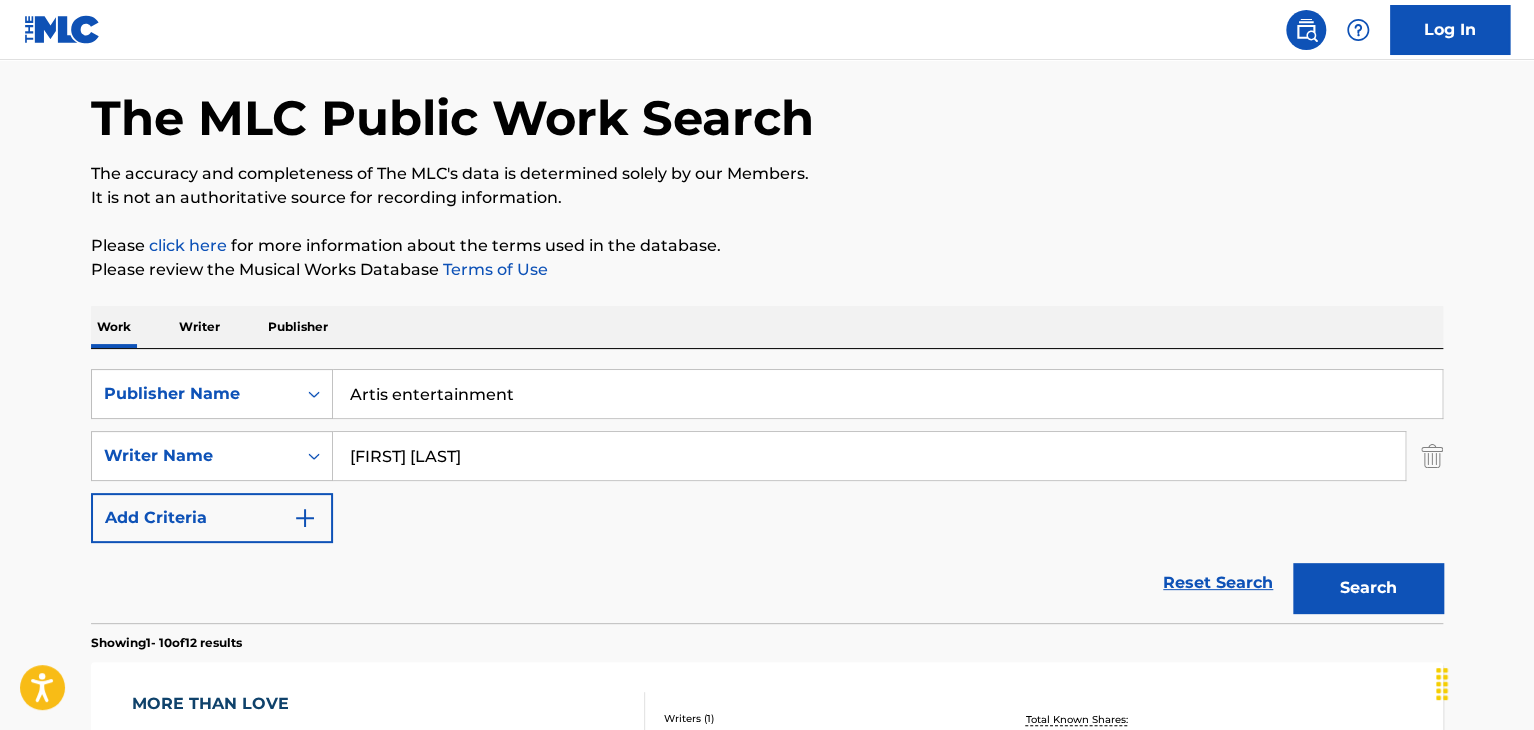 drag, startPoint x: 527, startPoint y: 405, endPoint x: 224, endPoint y: 315, distance: 316.08386 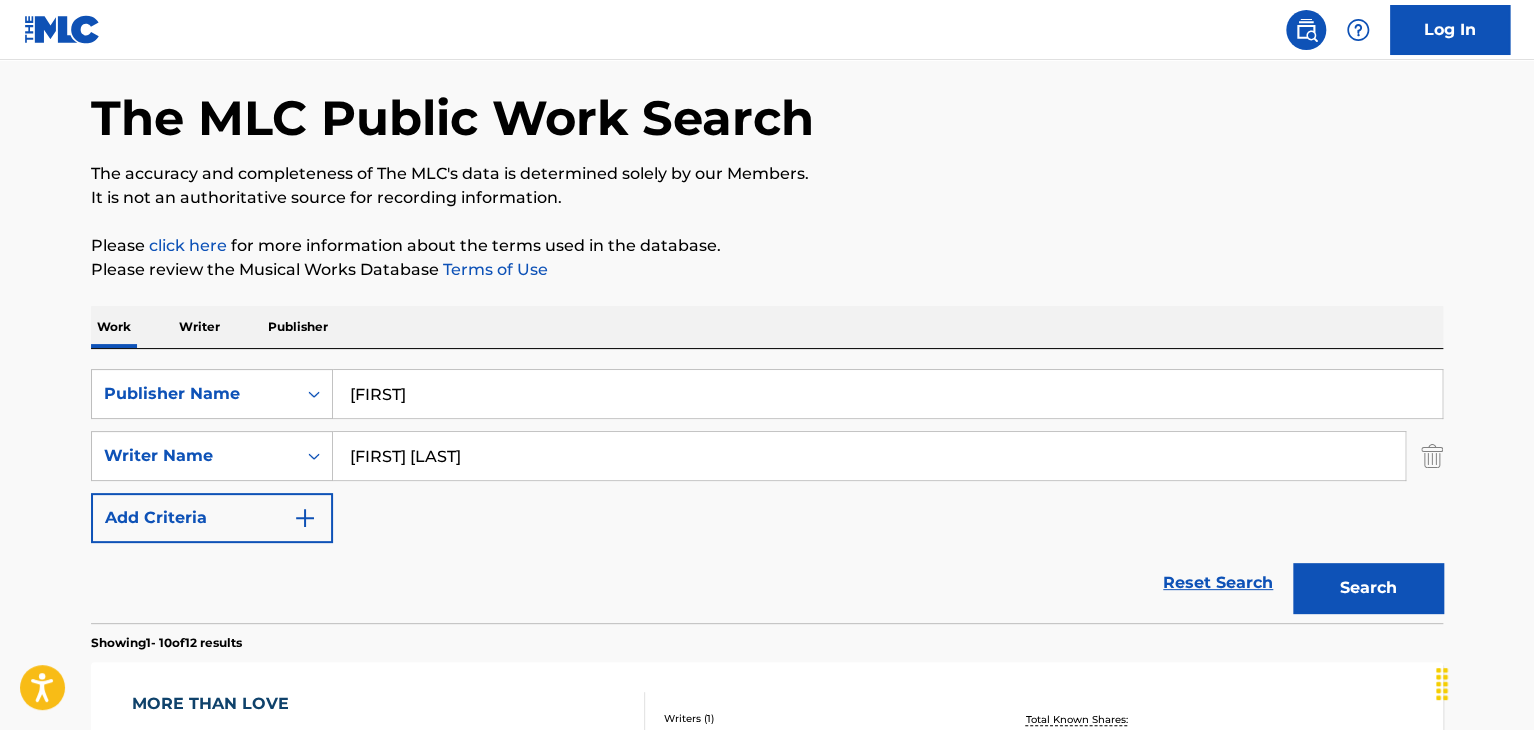 type on "Mezzo" 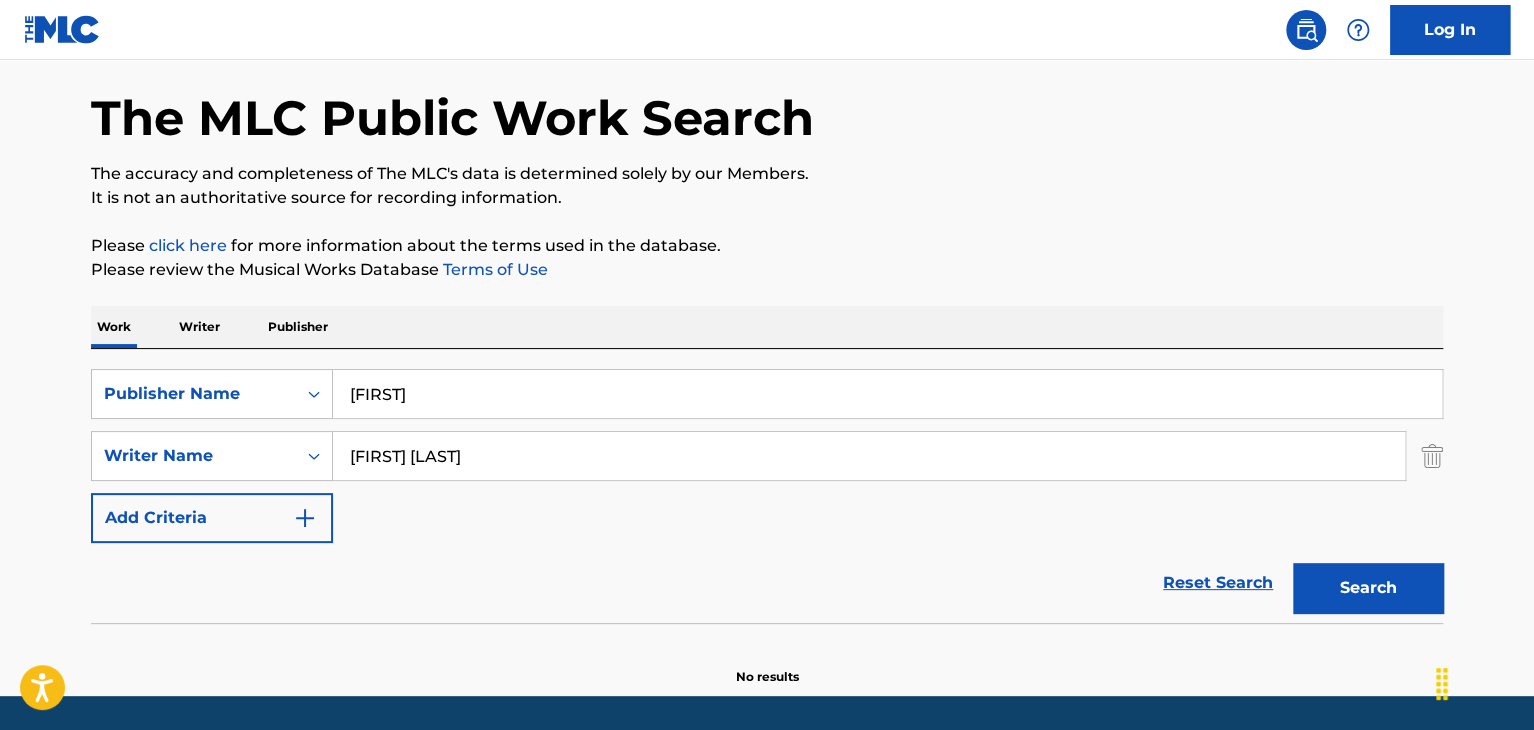 scroll, scrollTop: 138, scrollLeft: 0, axis: vertical 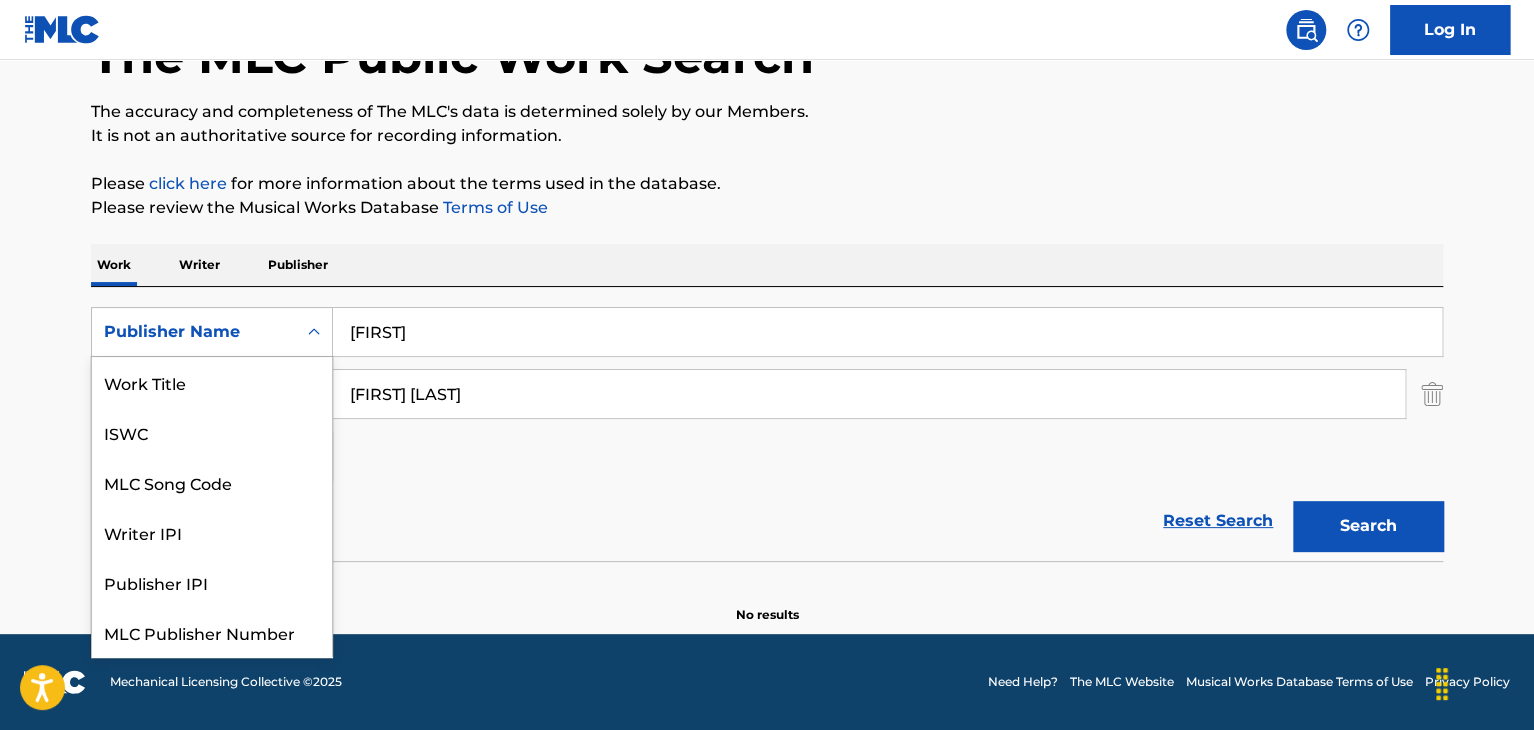 click on "Publisher Name" at bounding box center [194, 332] 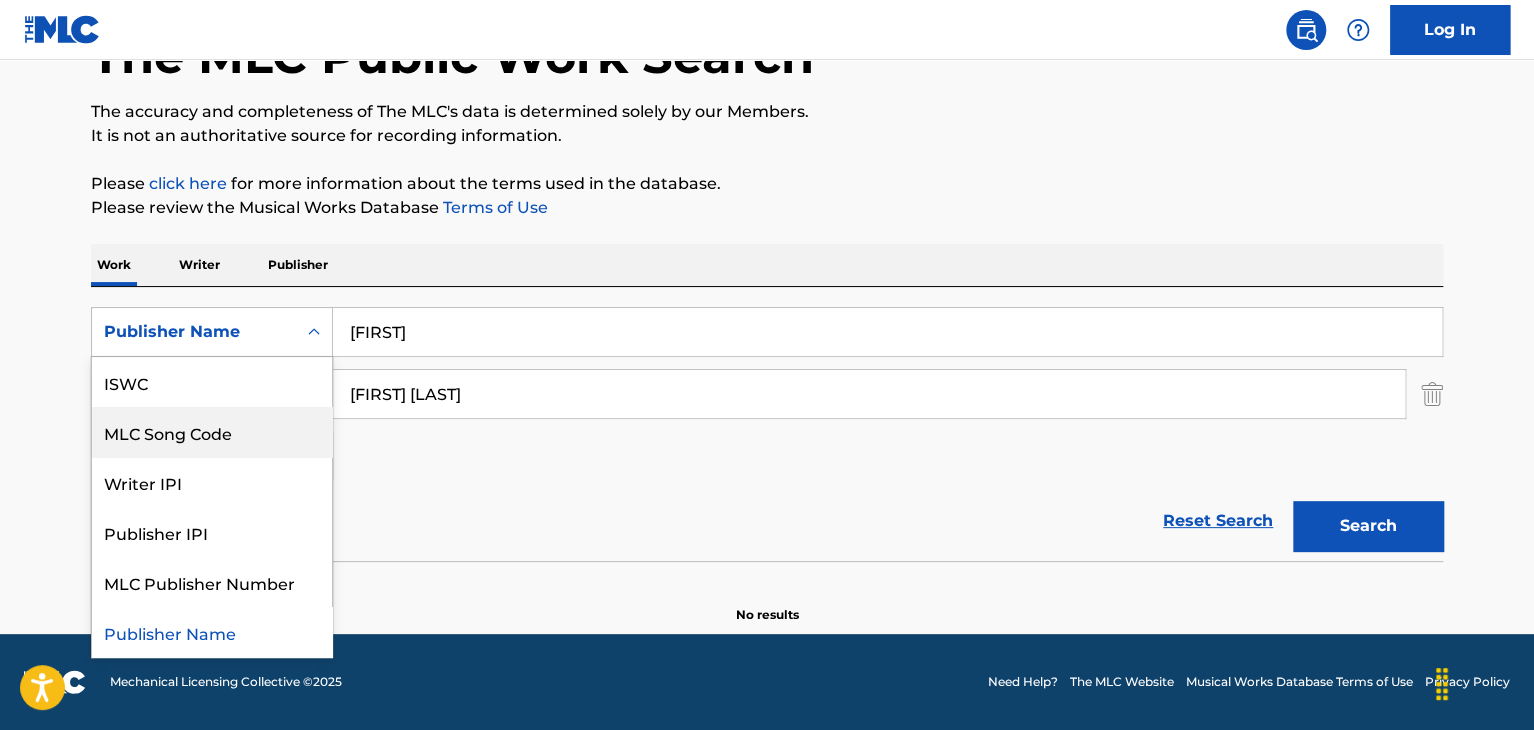 scroll, scrollTop: 0, scrollLeft: 0, axis: both 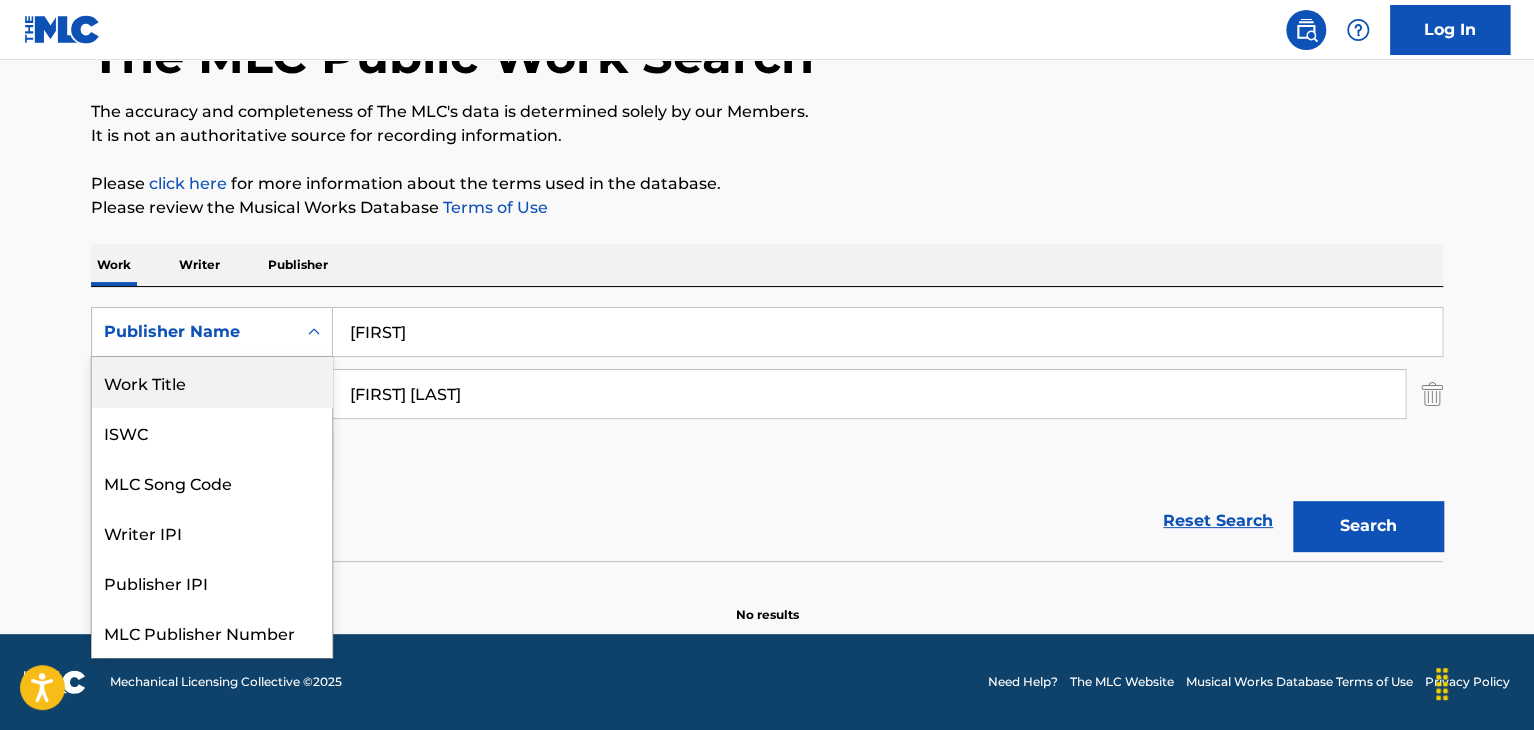 click on "Work Title" at bounding box center [212, 382] 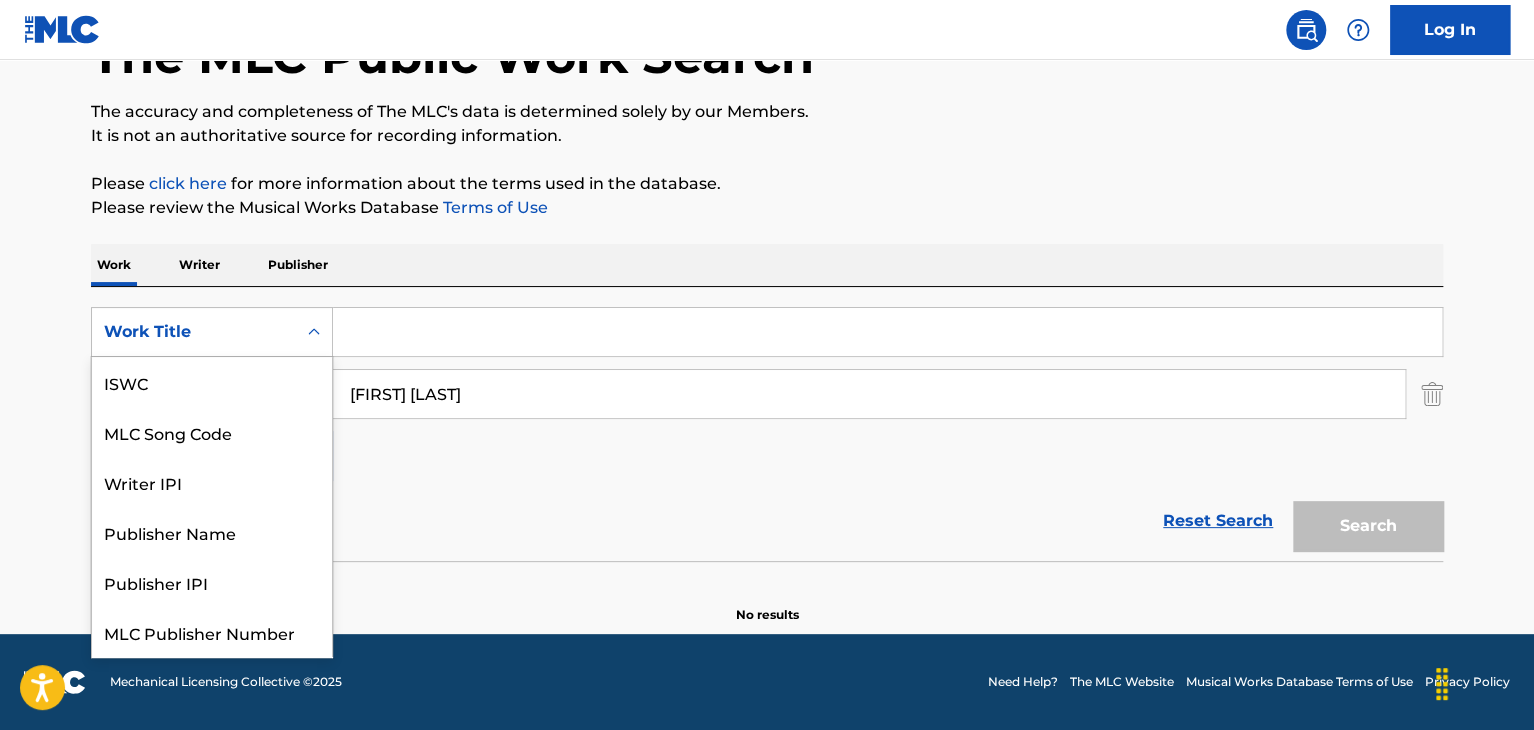 click on "Work Title" at bounding box center [194, 332] 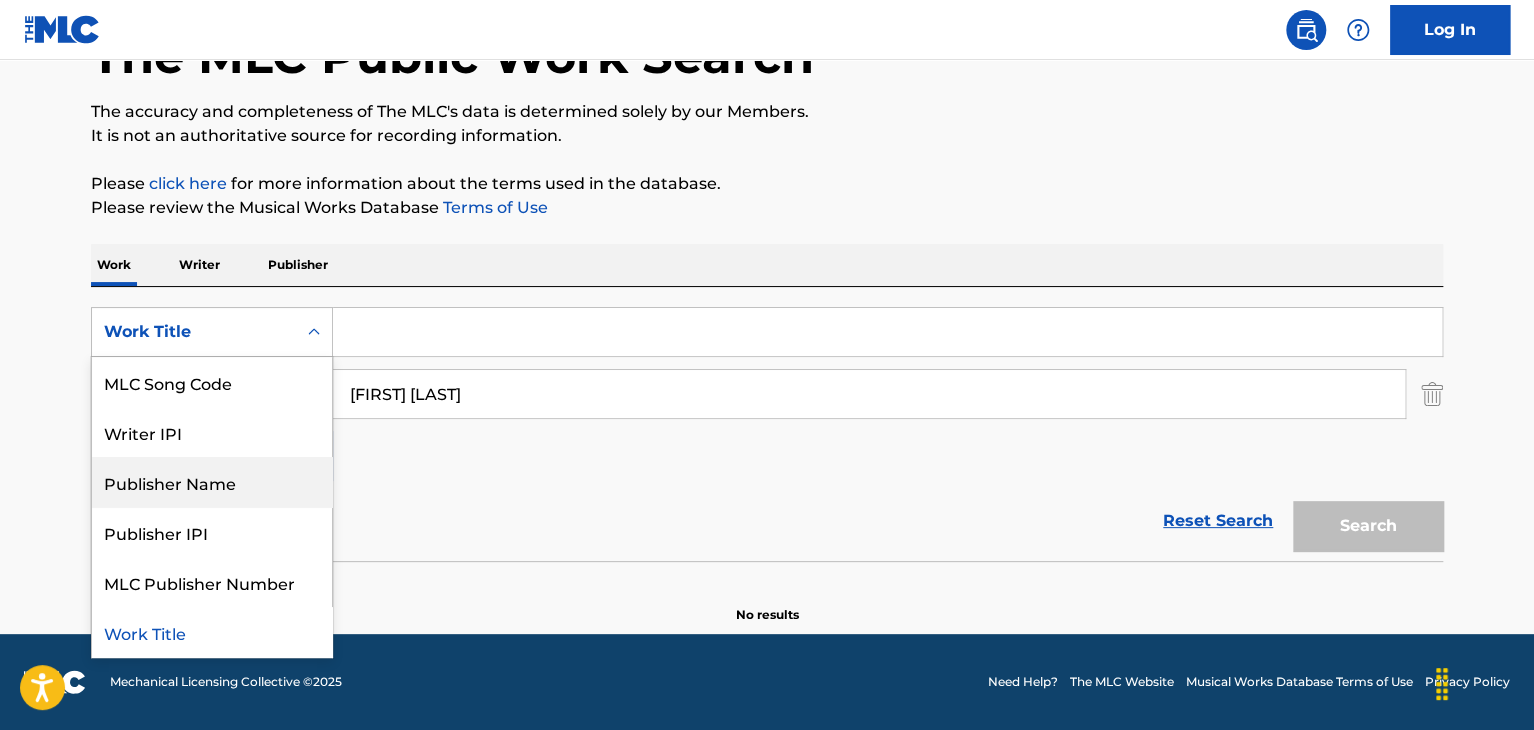 scroll, scrollTop: 0, scrollLeft: 0, axis: both 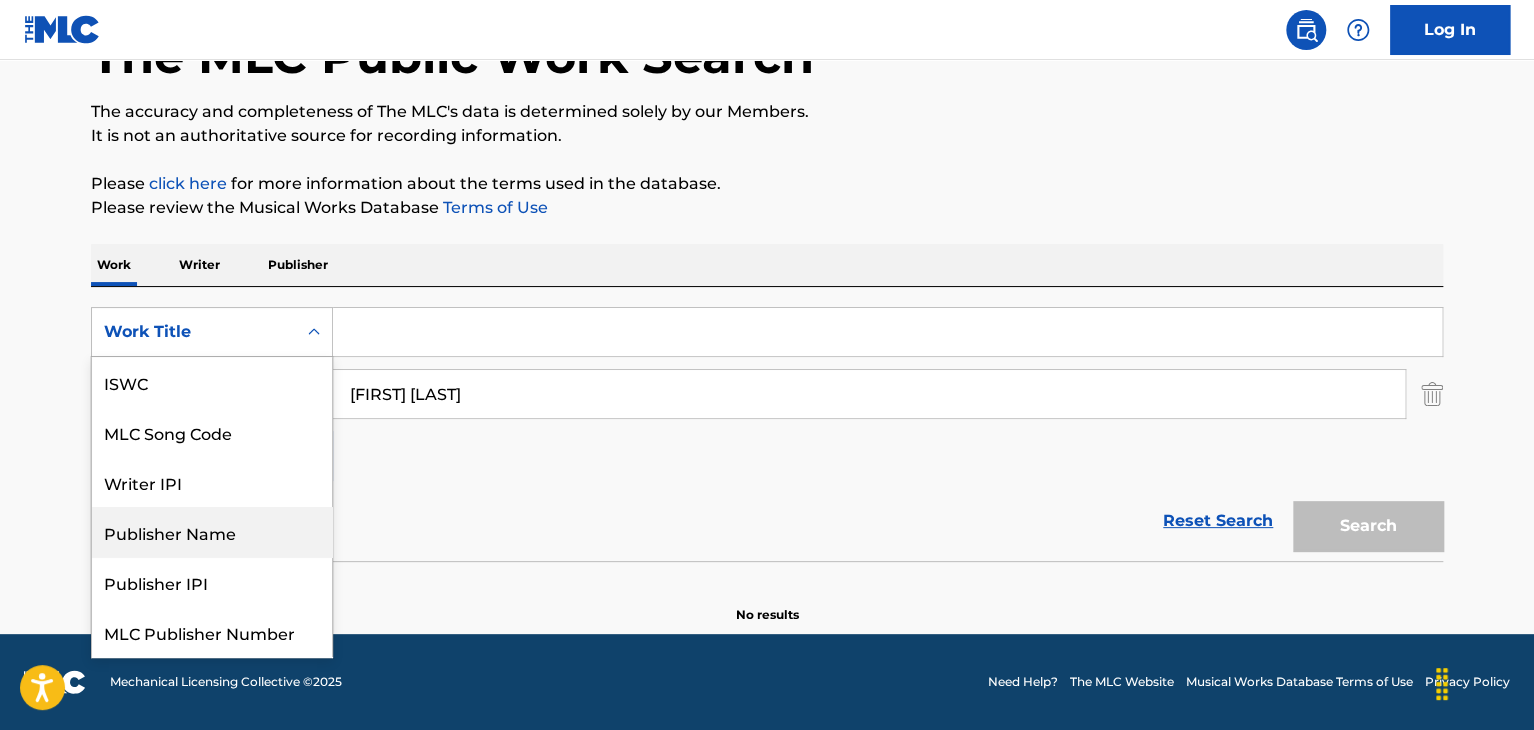 click on "Publisher Name" at bounding box center [212, 532] 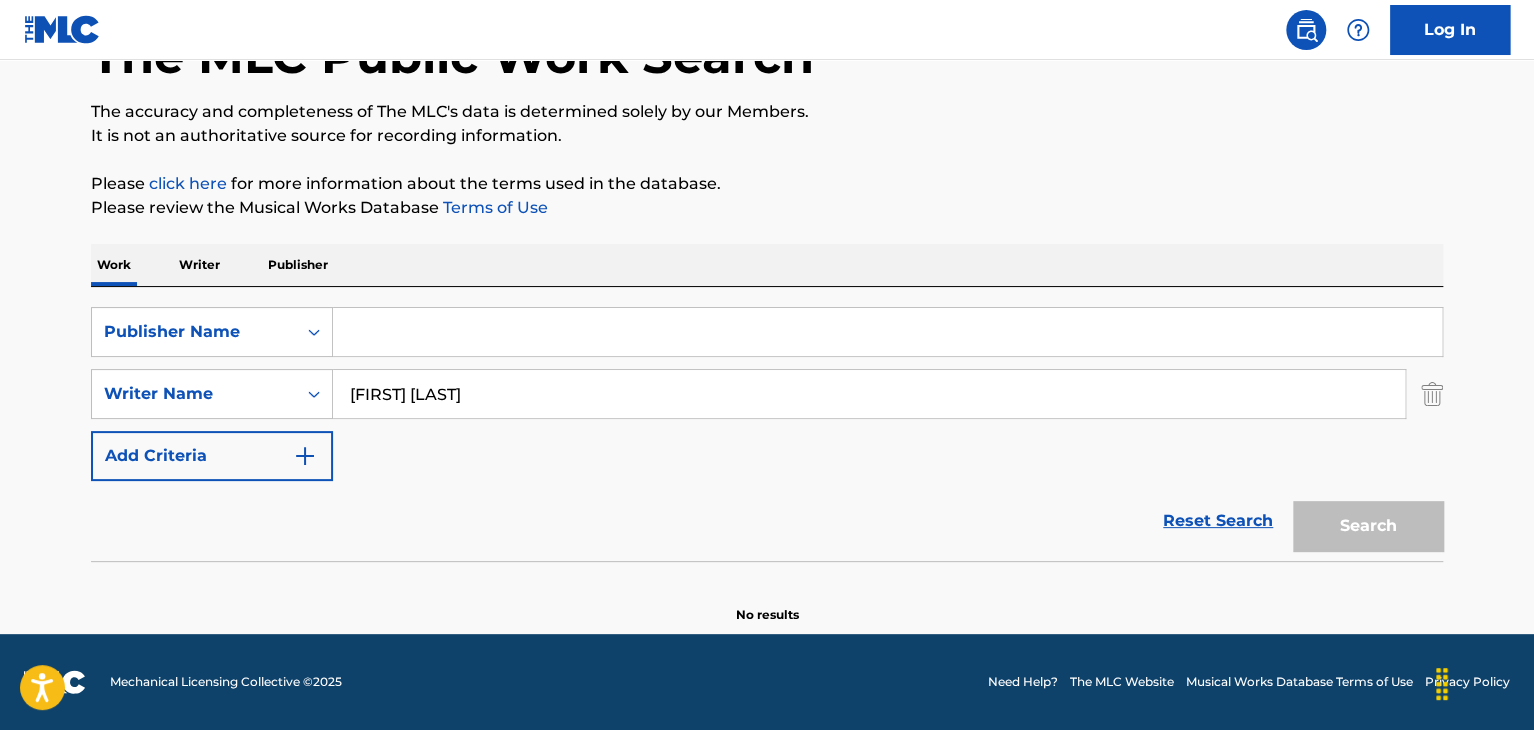 click at bounding box center [887, 332] 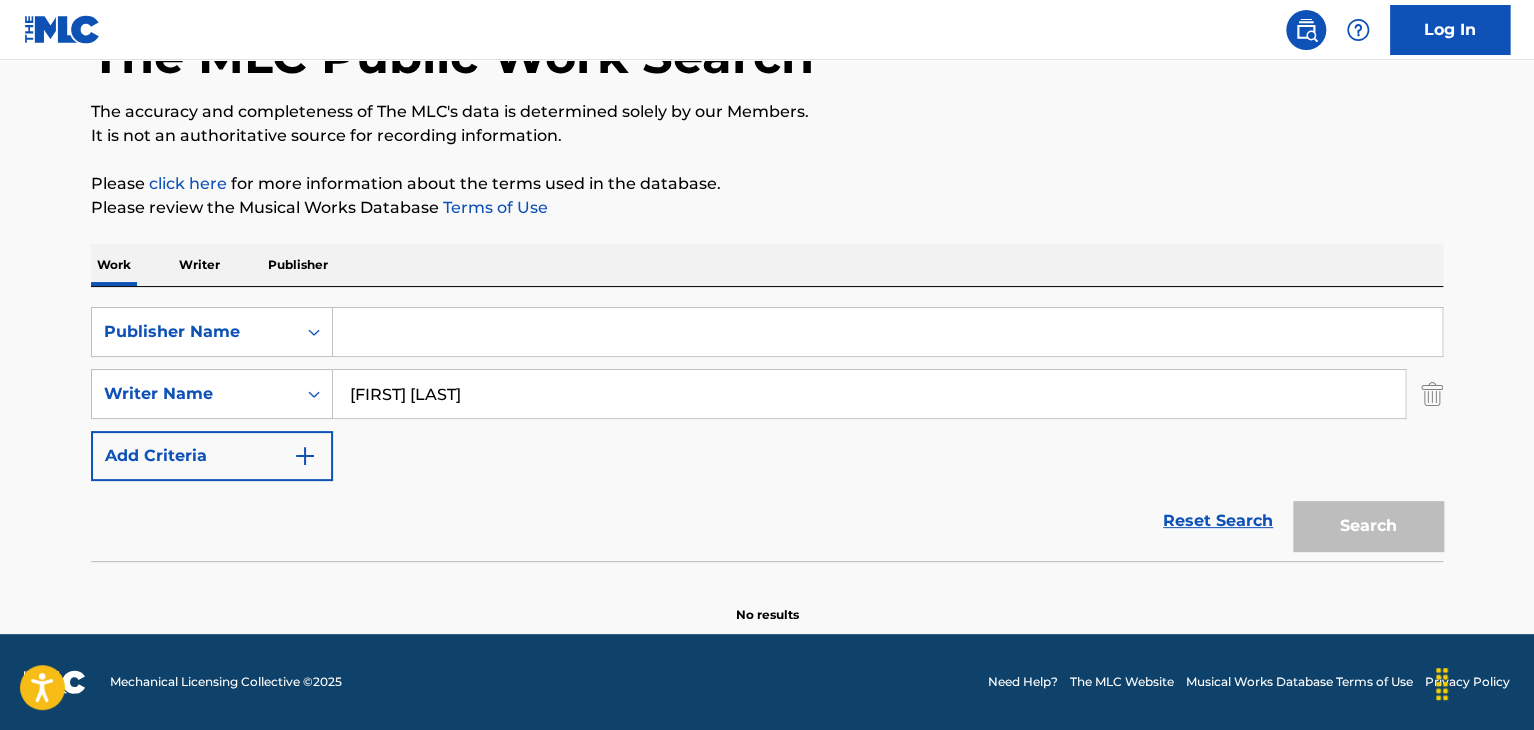 type on "Artis entertainment" 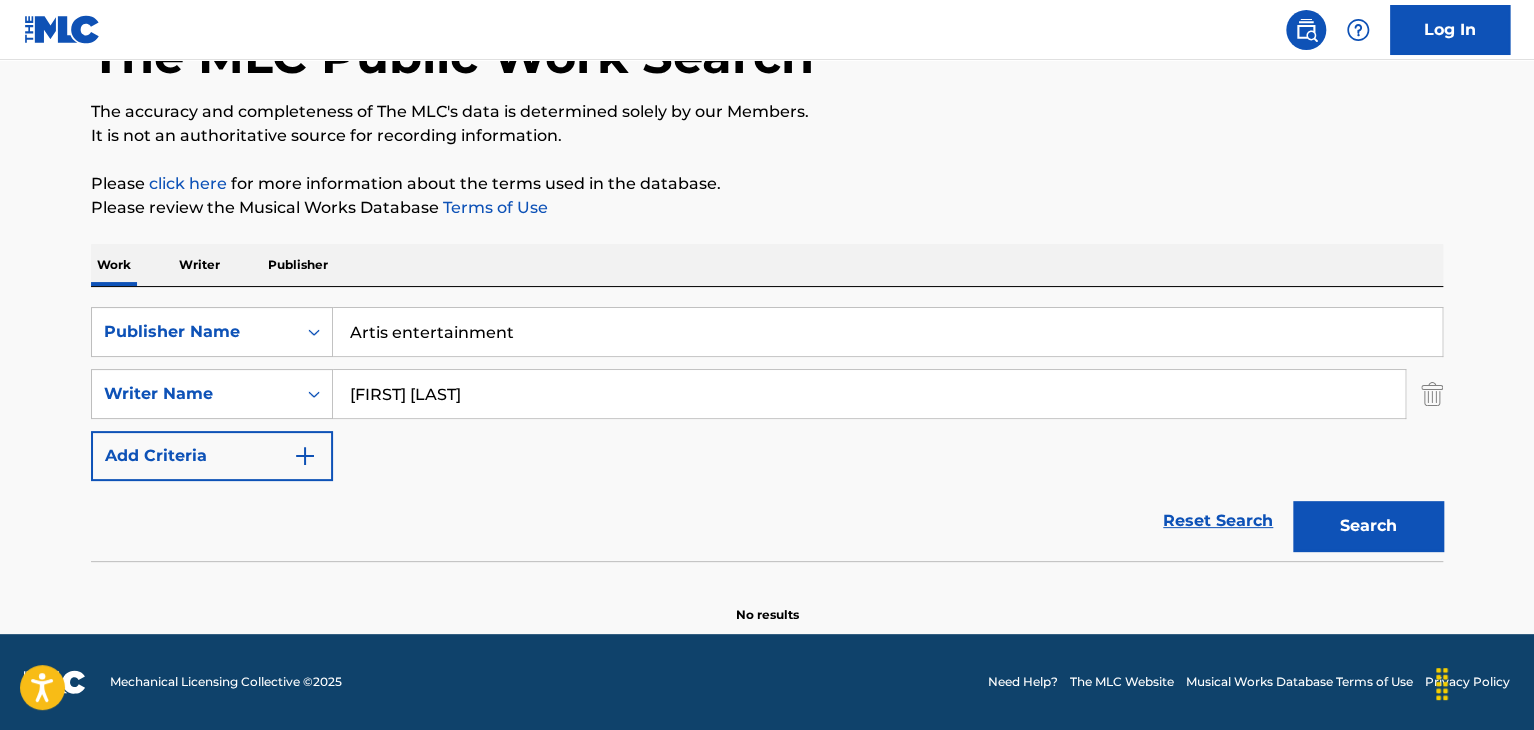 click on "Search" at bounding box center [1368, 526] 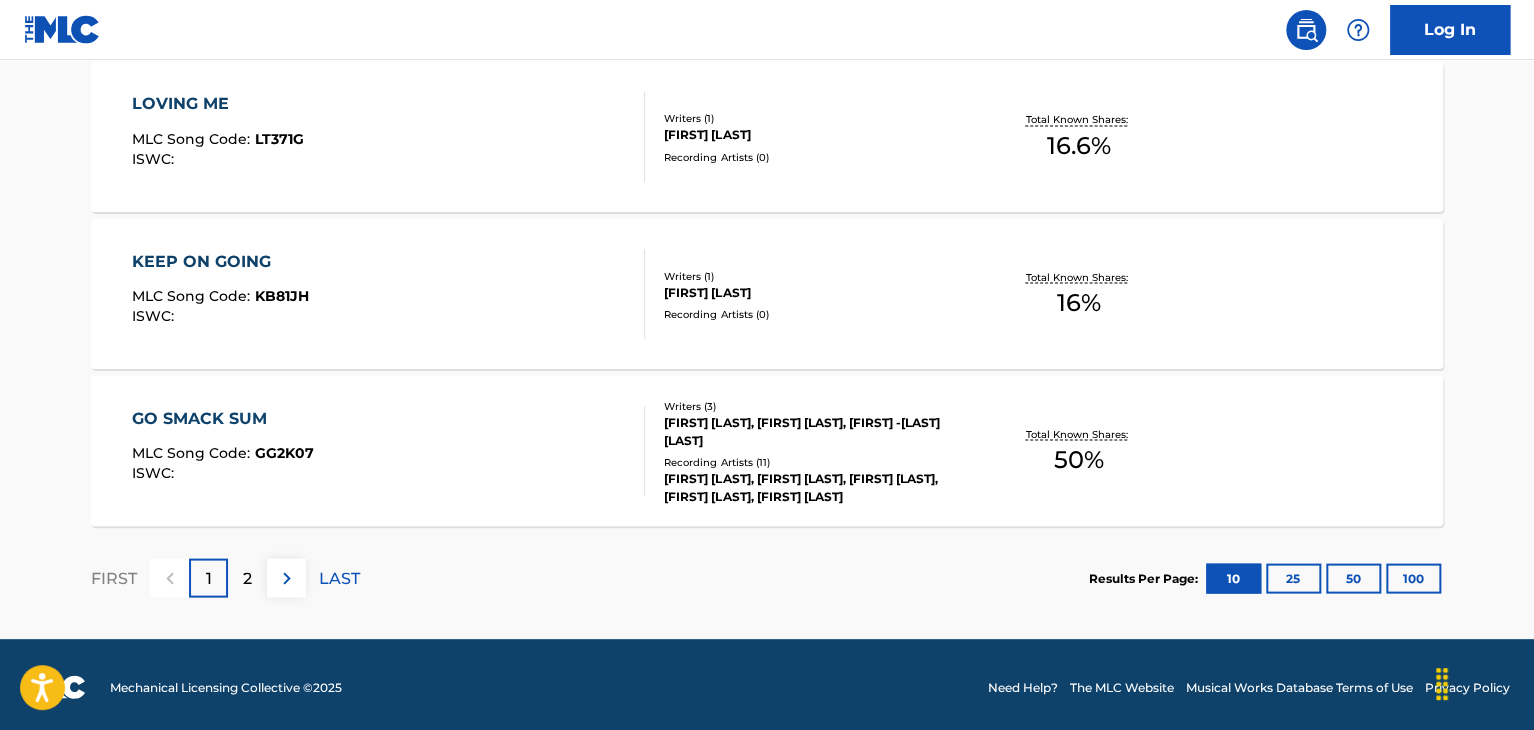 scroll, scrollTop: 1780, scrollLeft: 0, axis: vertical 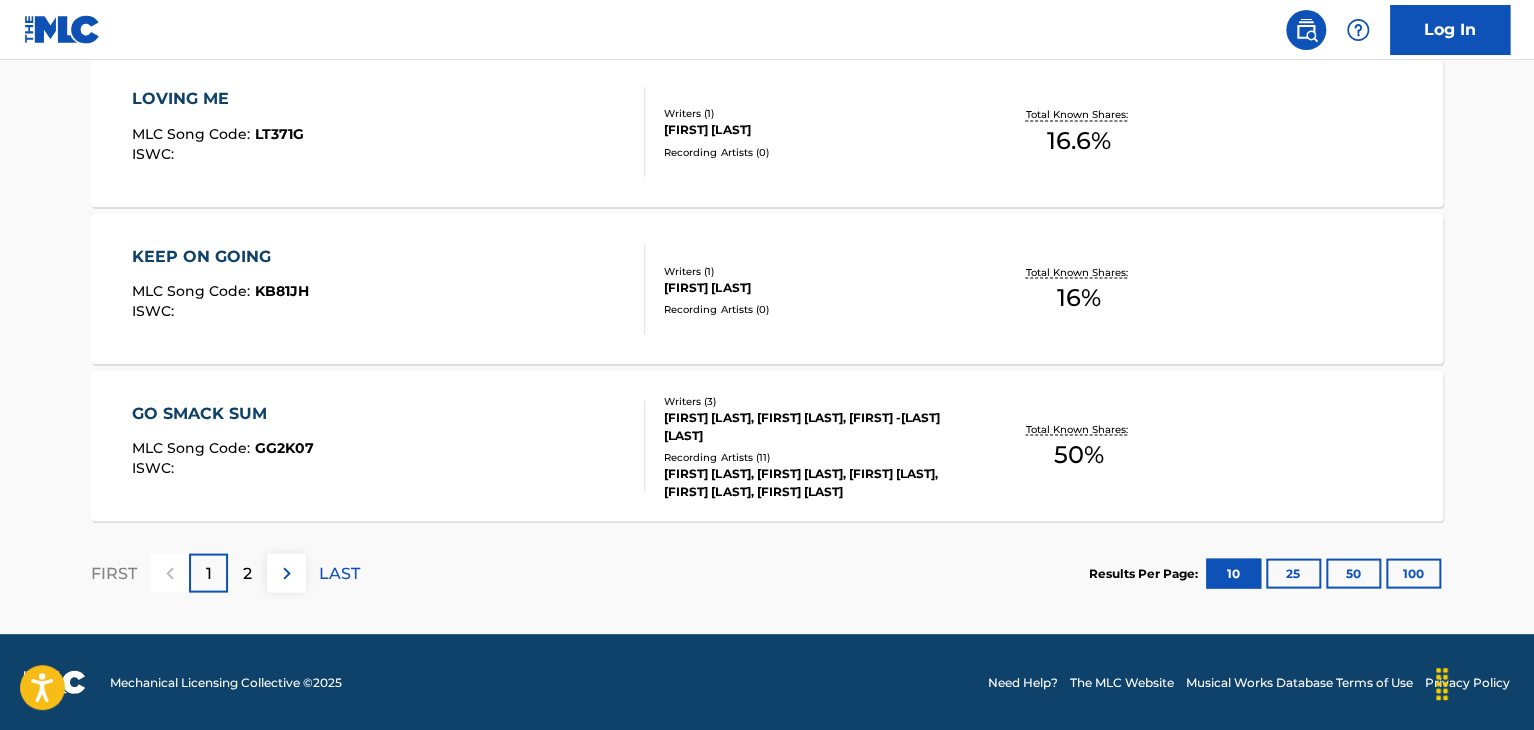 click on "2" at bounding box center (247, 572) 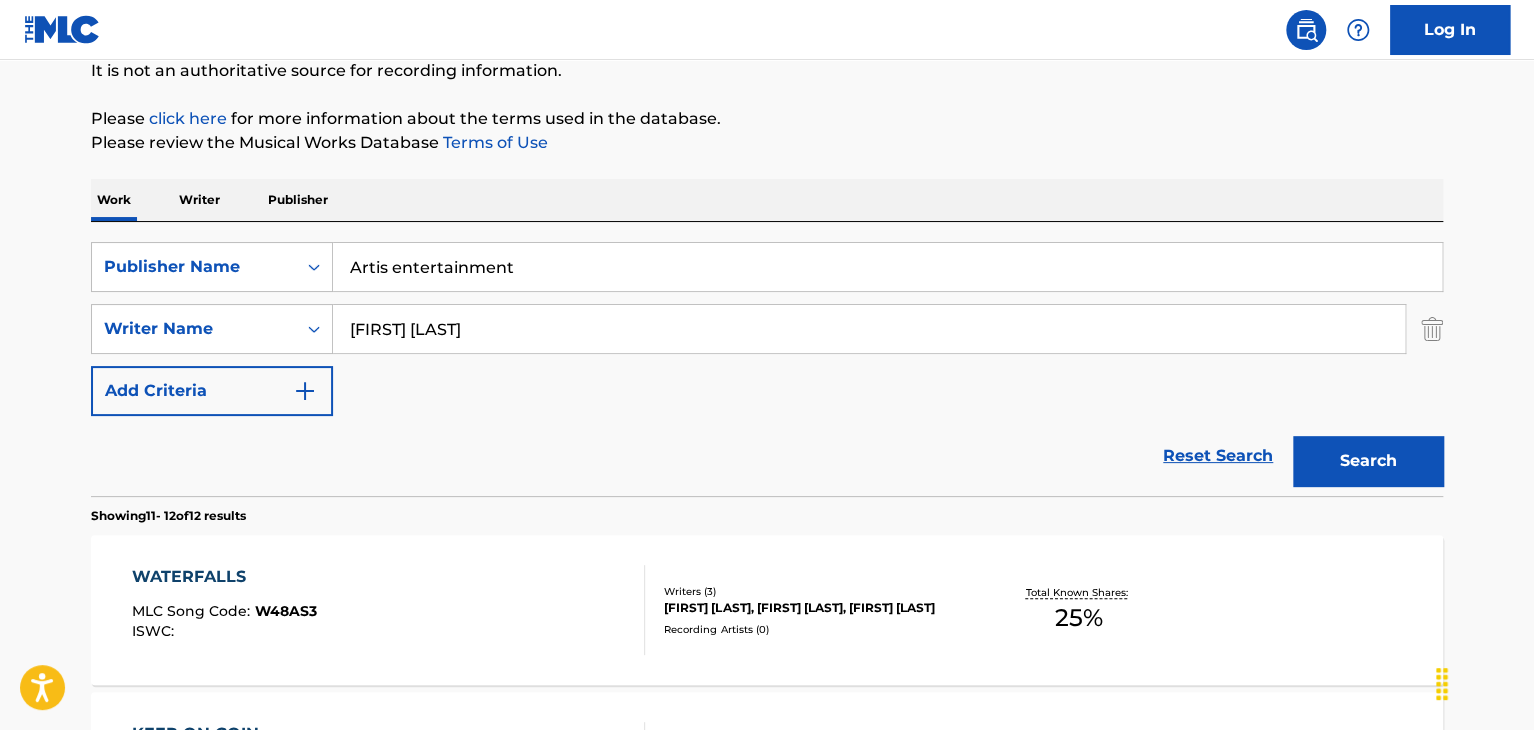 scroll, scrollTop: 524, scrollLeft: 0, axis: vertical 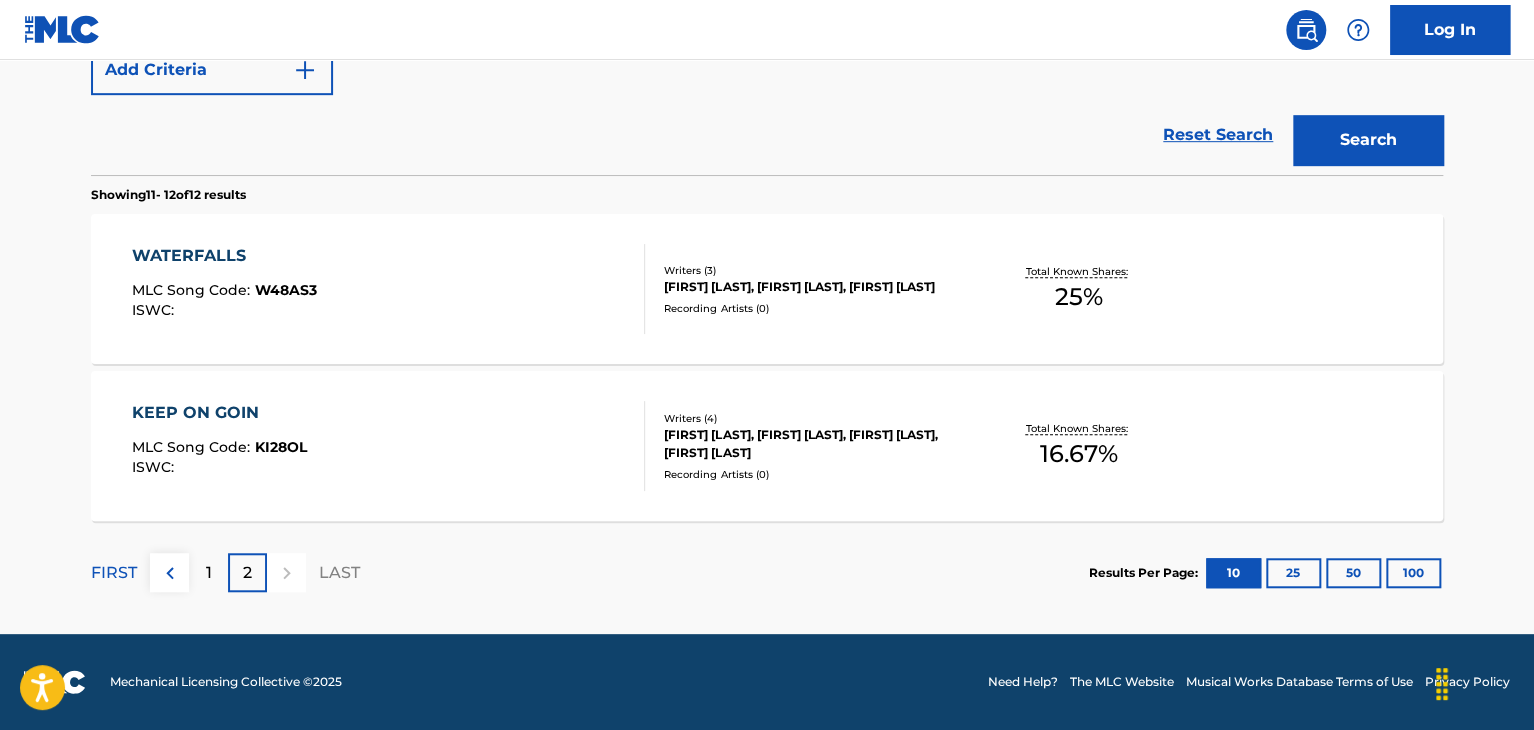 click on "25" at bounding box center [1293, 573] 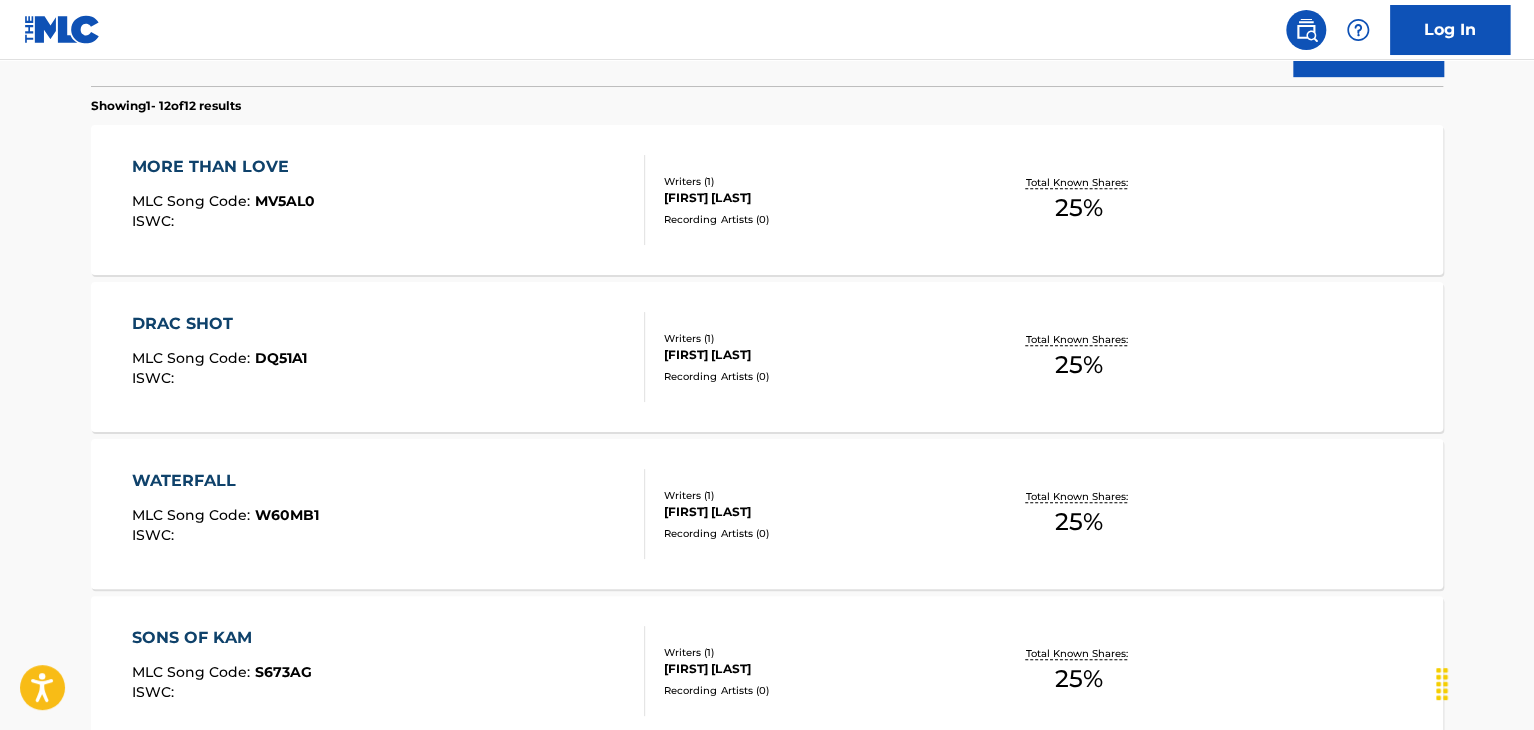 scroll, scrollTop: 612, scrollLeft: 0, axis: vertical 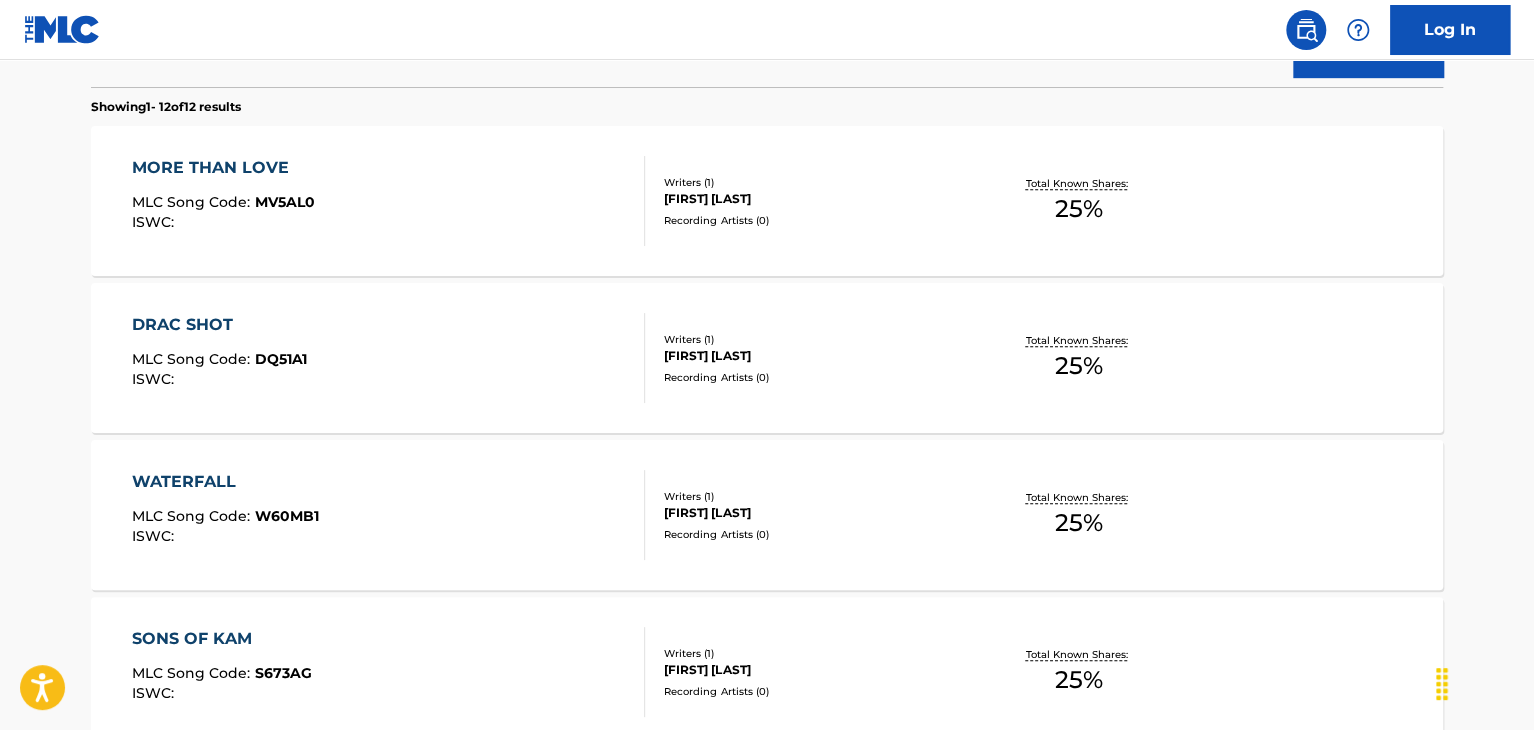 click on "DRAC SHOT MLC Song Code : DQ51A1 ISWC :" at bounding box center [389, 358] 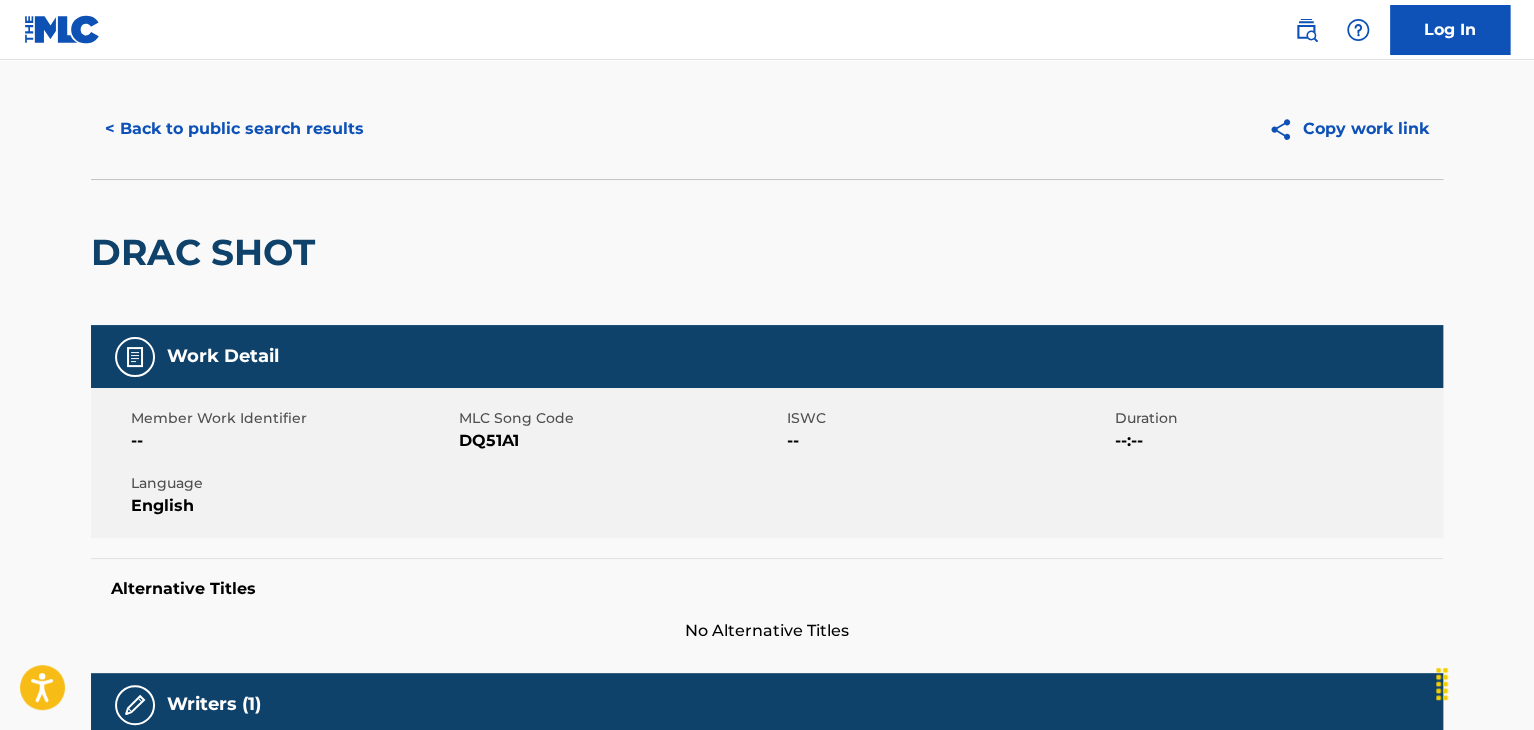 scroll, scrollTop: 0, scrollLeft: 0, axis: both 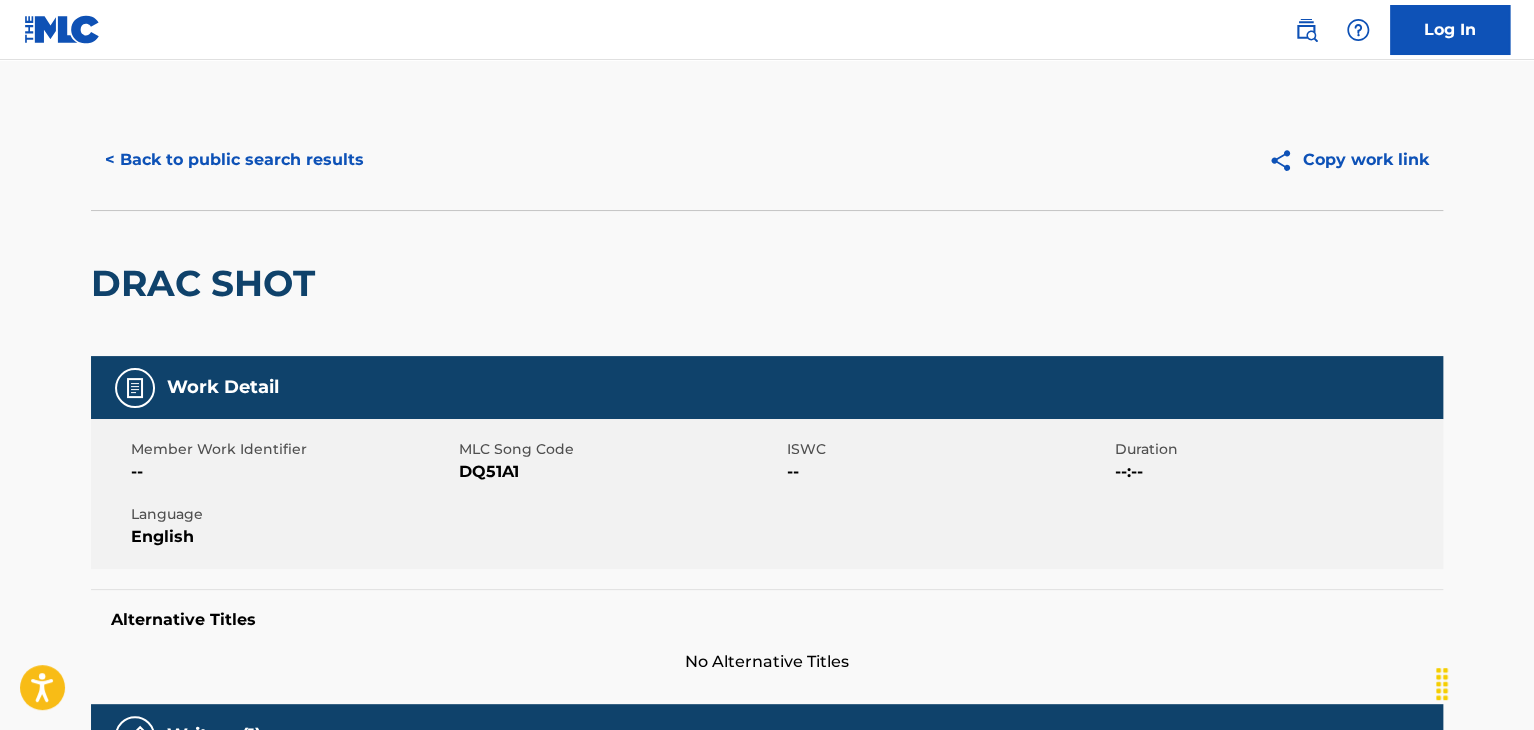 click on "< Back to public search results" at bounding box center (234, 160) 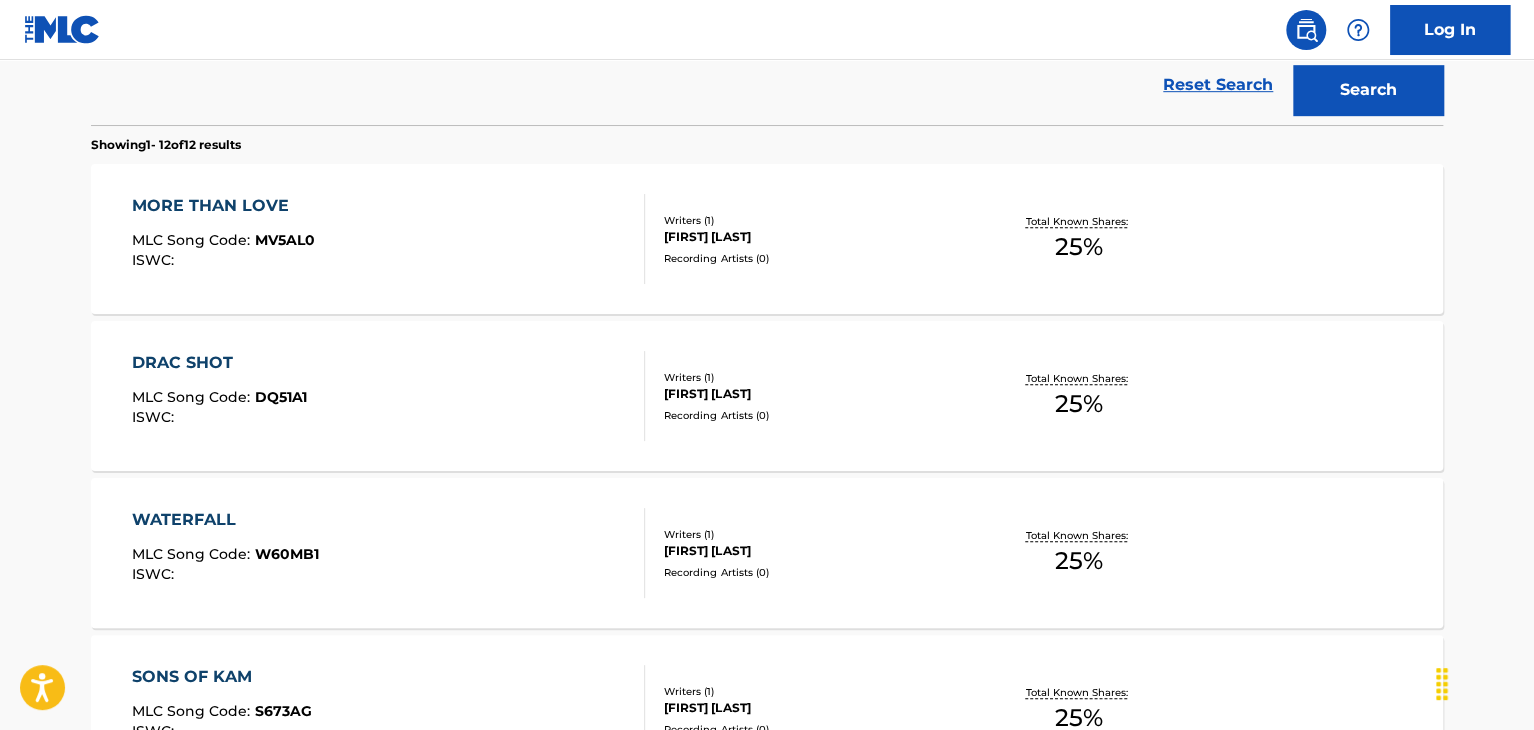 scroll, scrollTop: 394, scrollLeft: 0, axis: vertical 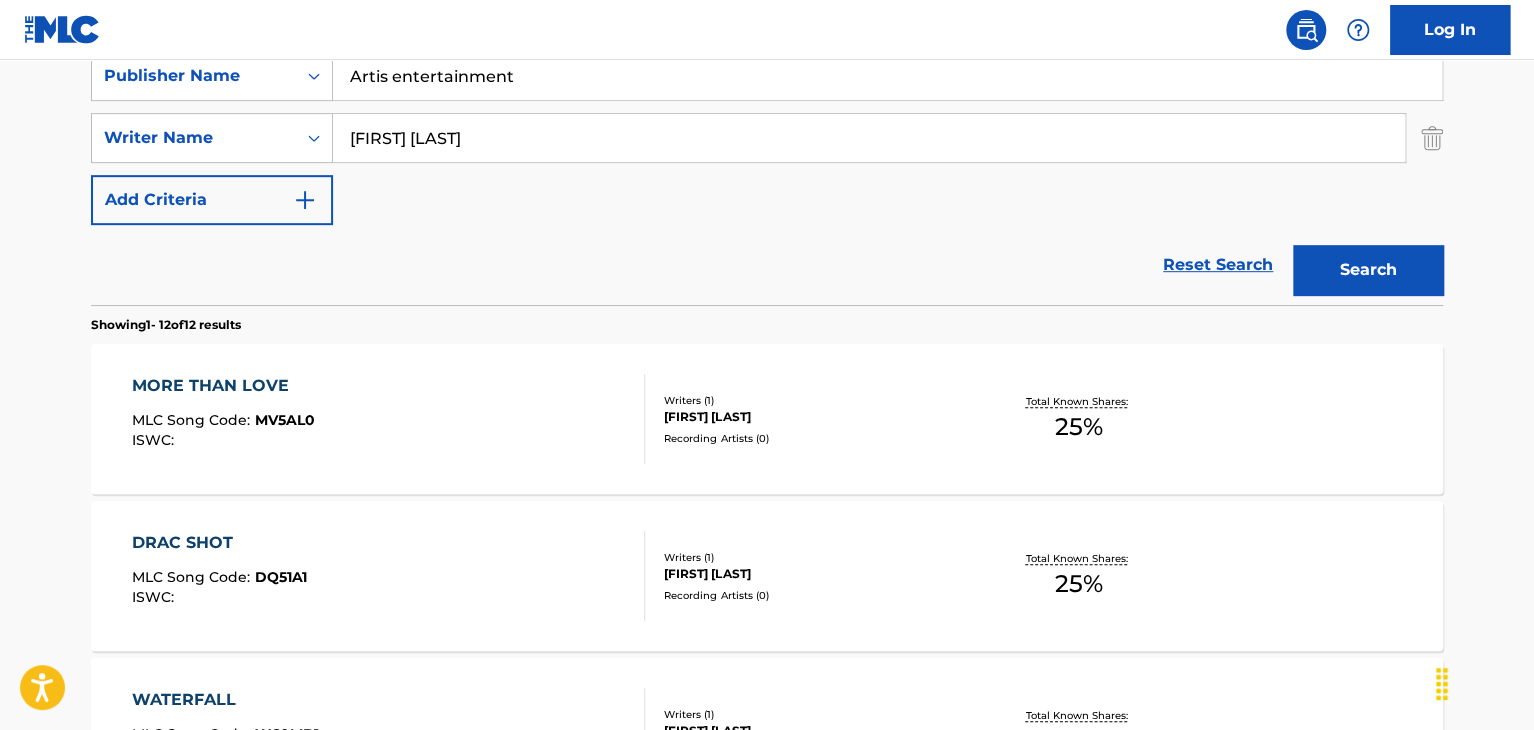click on "elijah lemos" at bounding box center (869, 138) 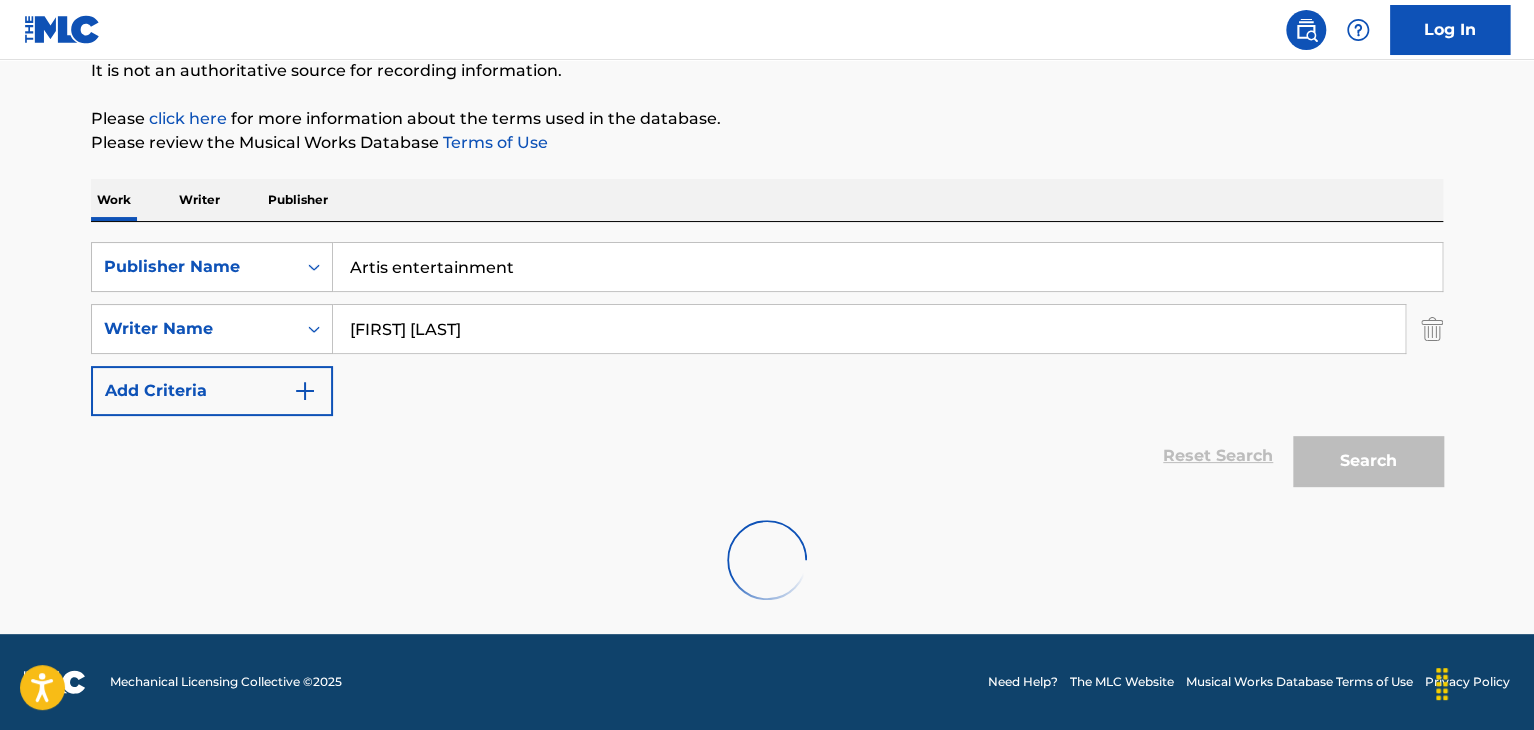 scroll, scrollTop: 138, scrollLeft: 0, axis: vertical 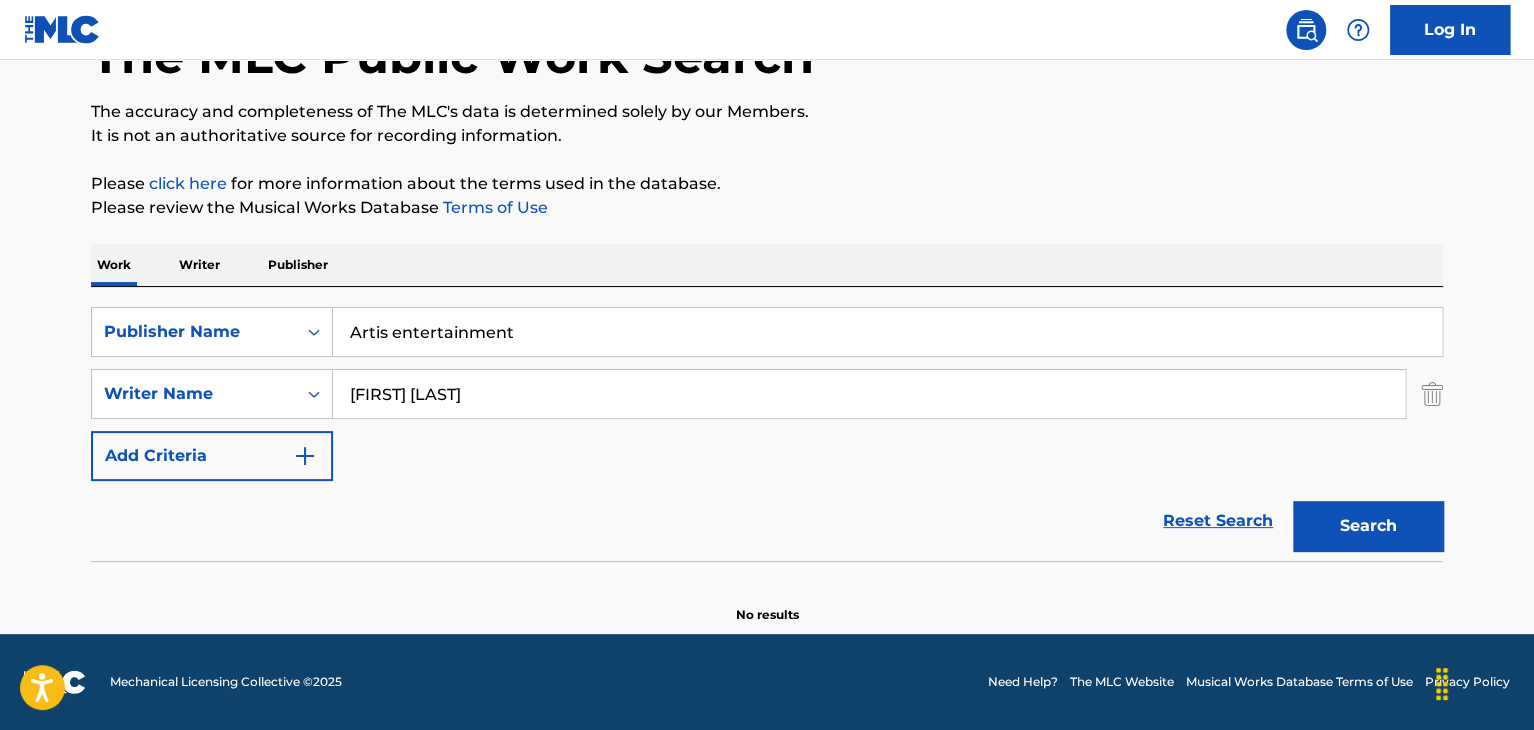 drag, startPoint x: 528, startPoint y: 346, endPoint x: 332, endPoint y: 325, distance: 197.1218 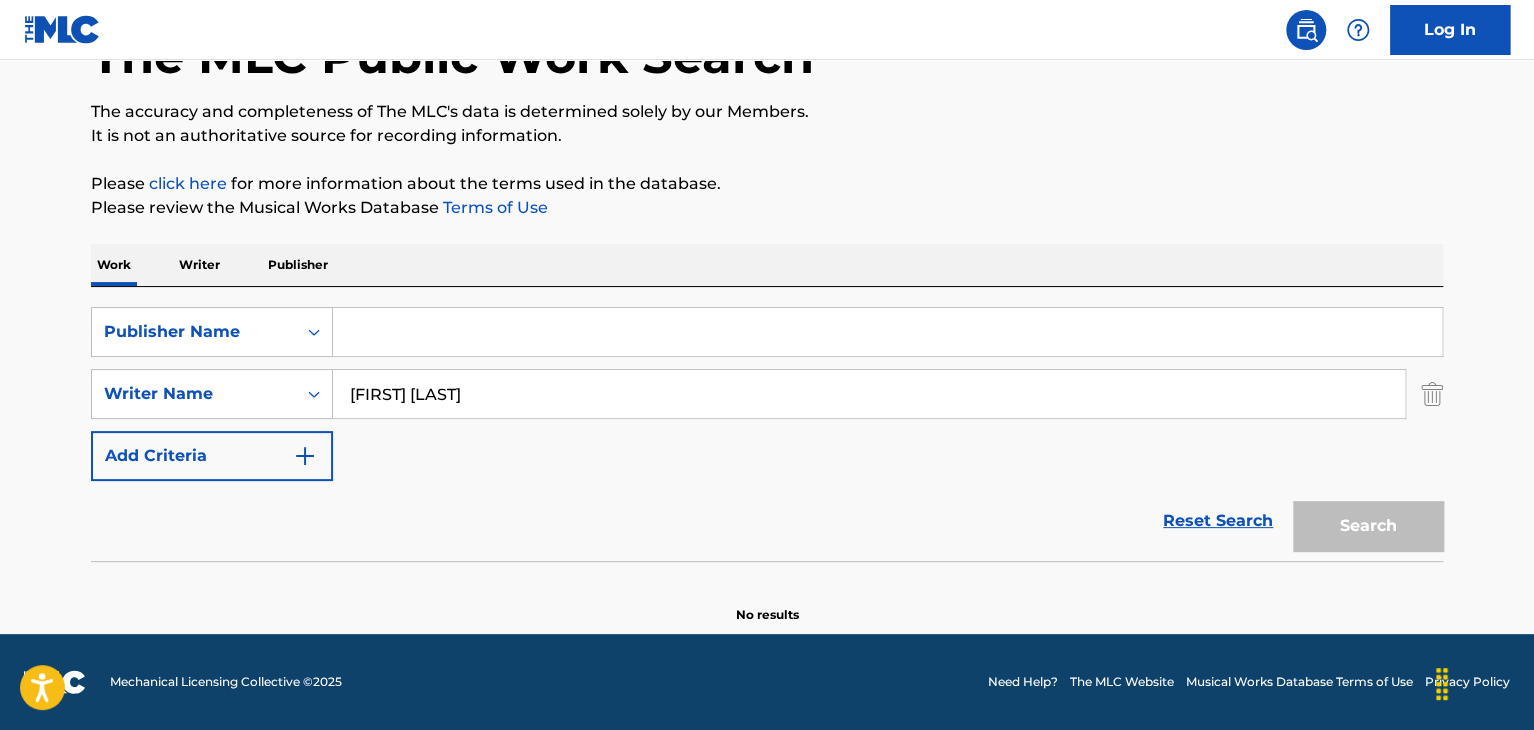 type 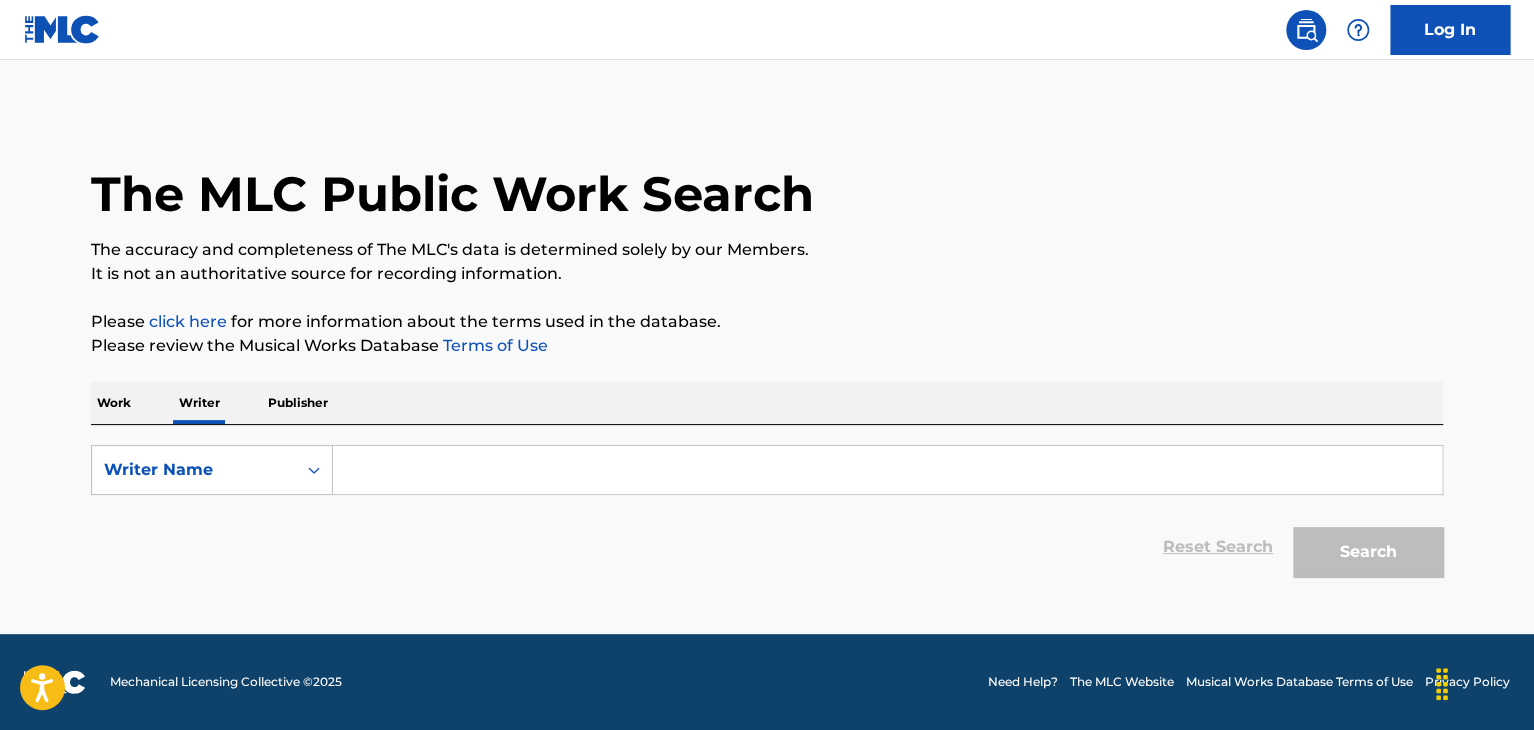 click at bounding box center [887, 470] 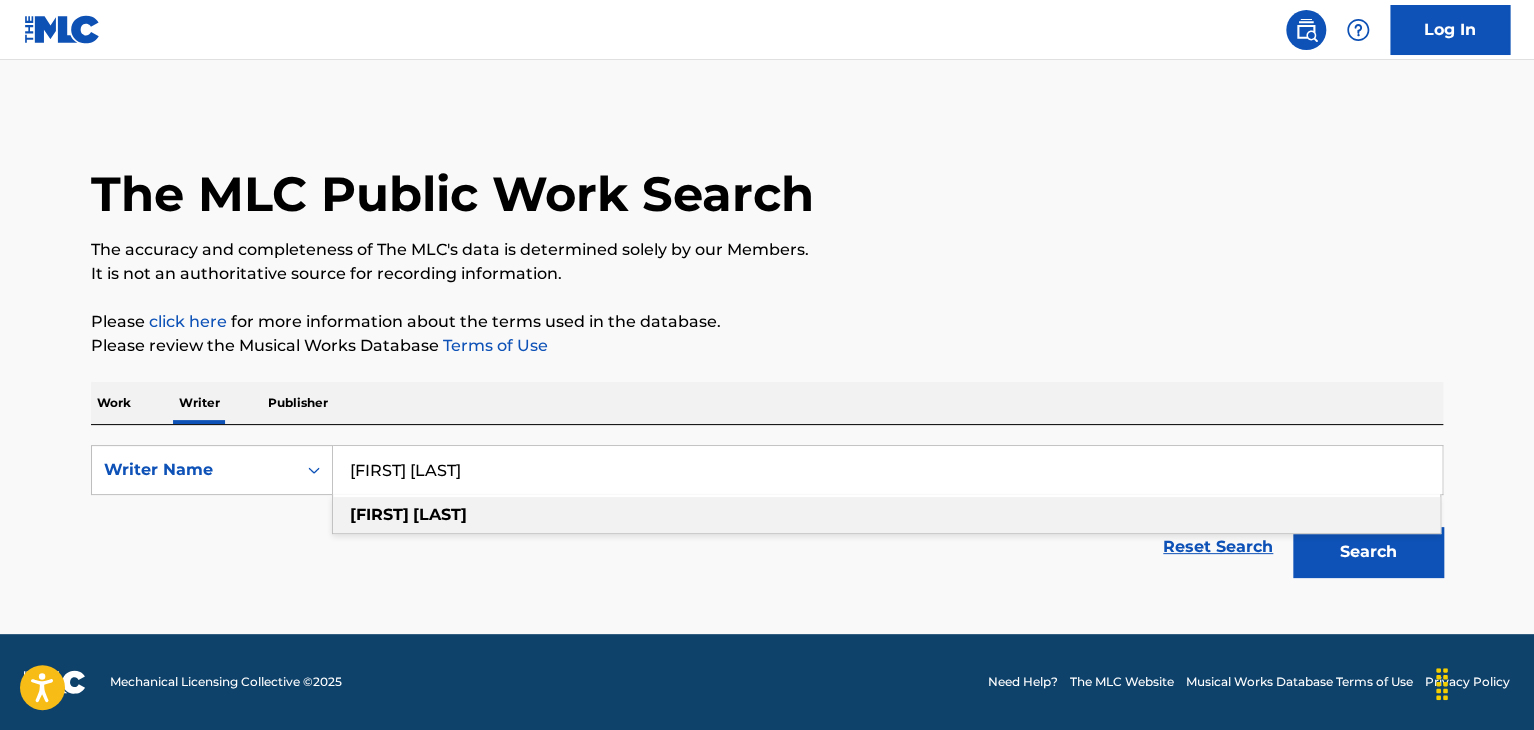 type on "elijah lemos" 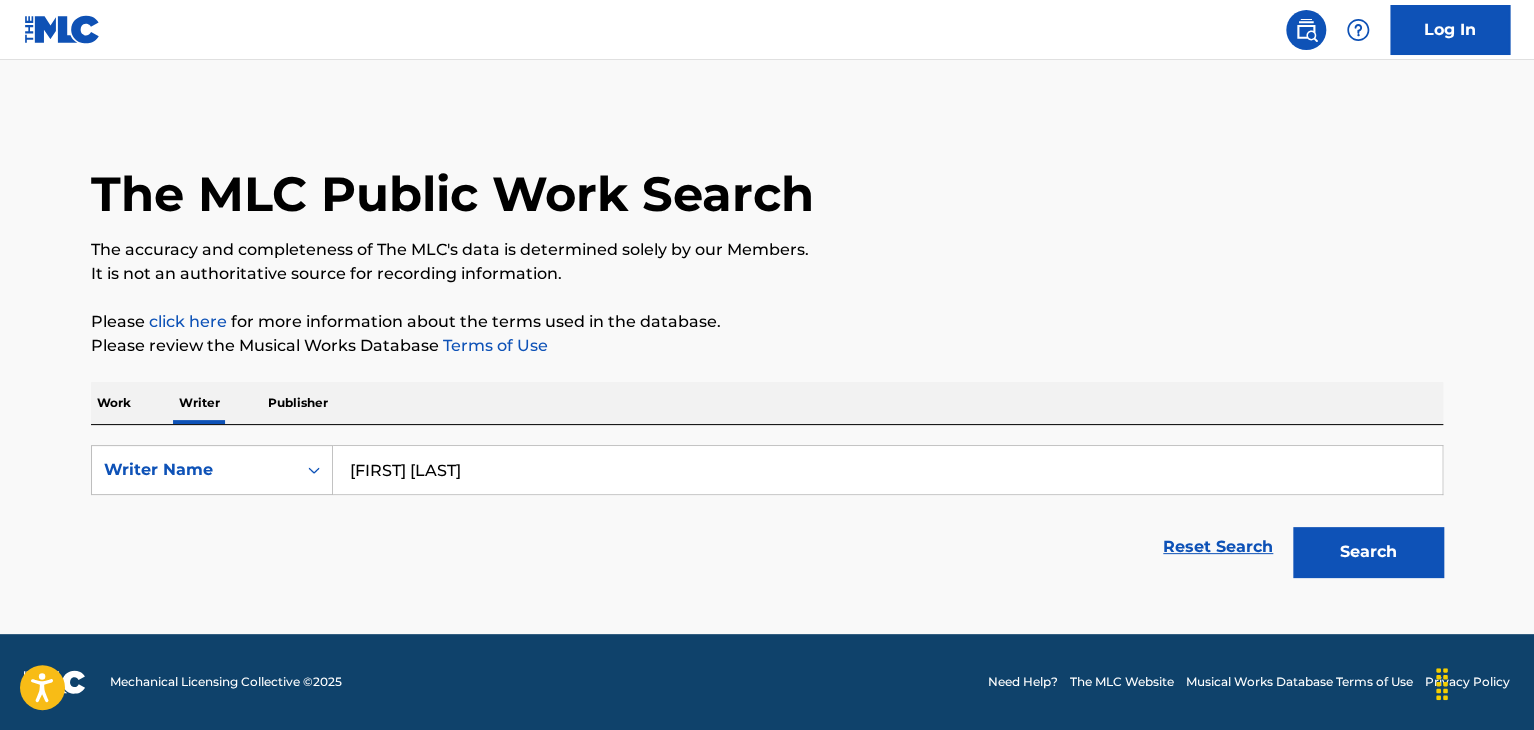 click on "Search" at bounding box center [1368, 552] 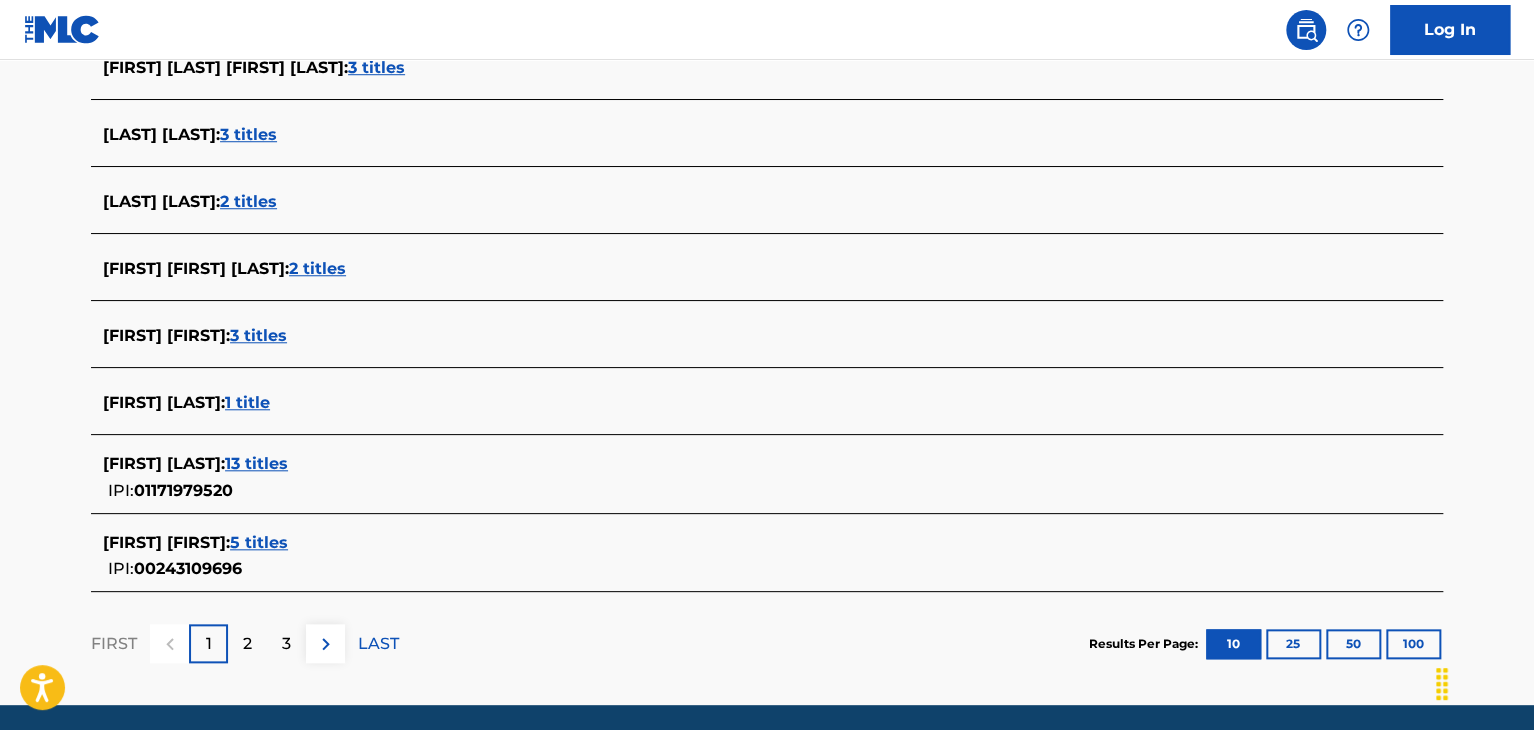 scroll, scrollTop: 720, scrollLeft: 0, axis: vertical 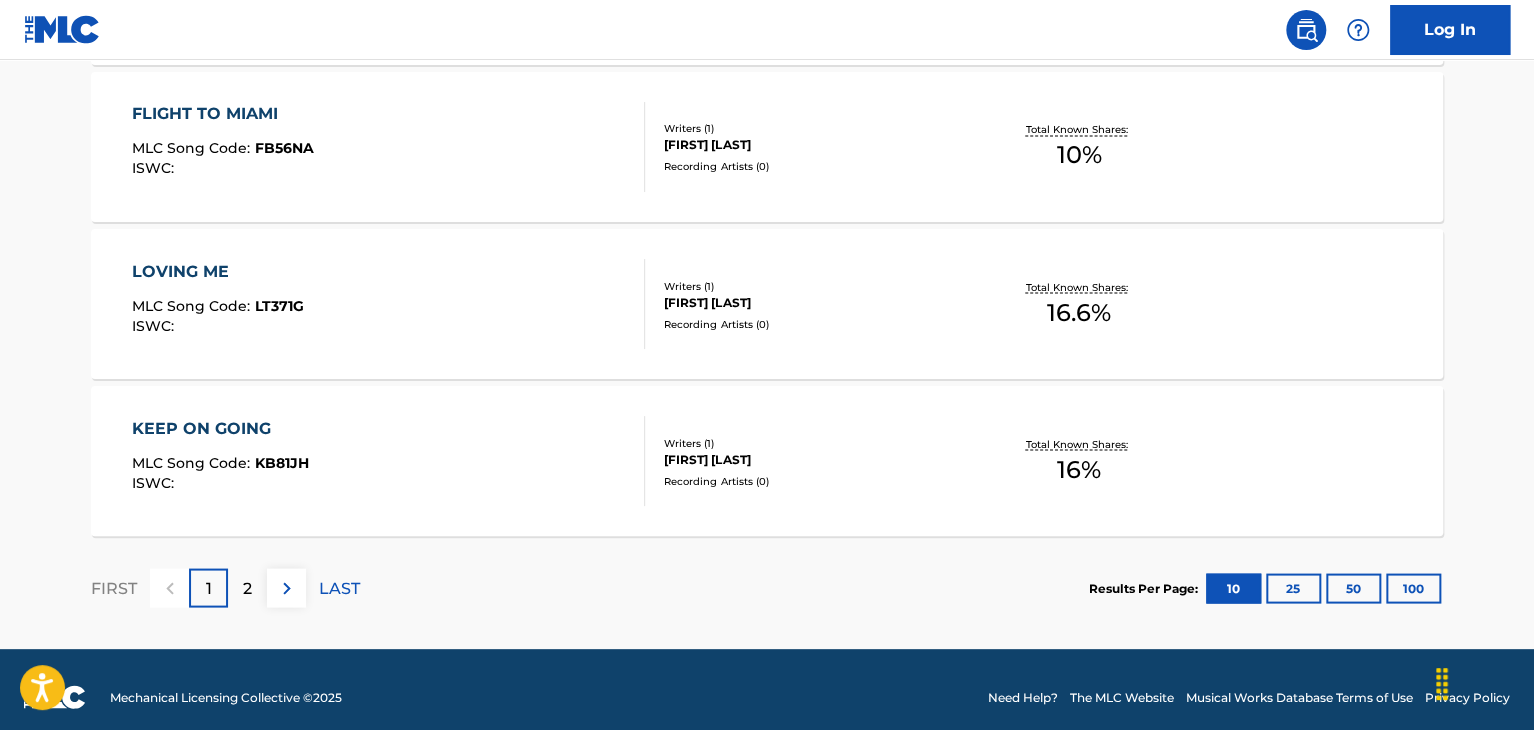 click on "2" at bounding box center [247, 588] 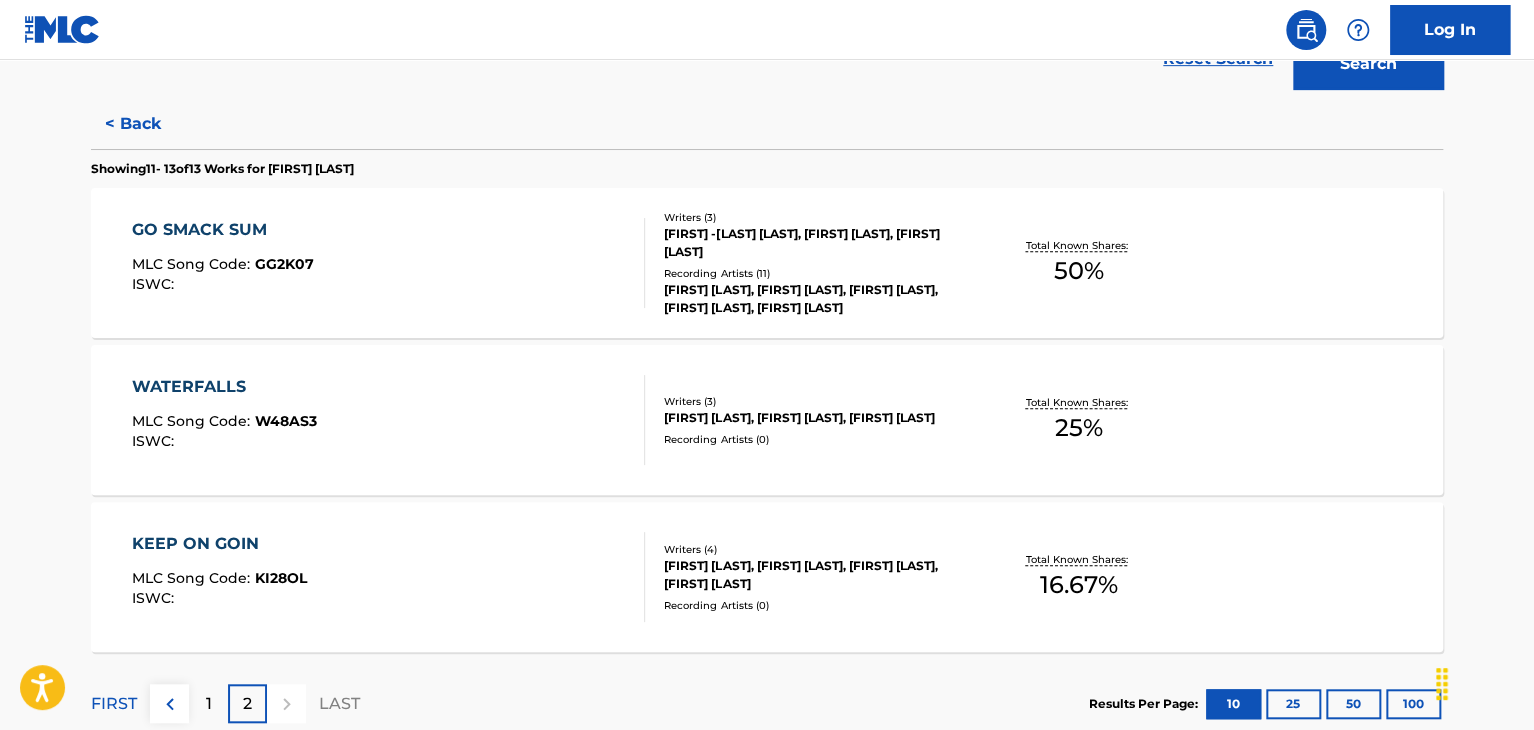 scroll, scrollTop: 487, scrollLeft: 0, axis: vertical 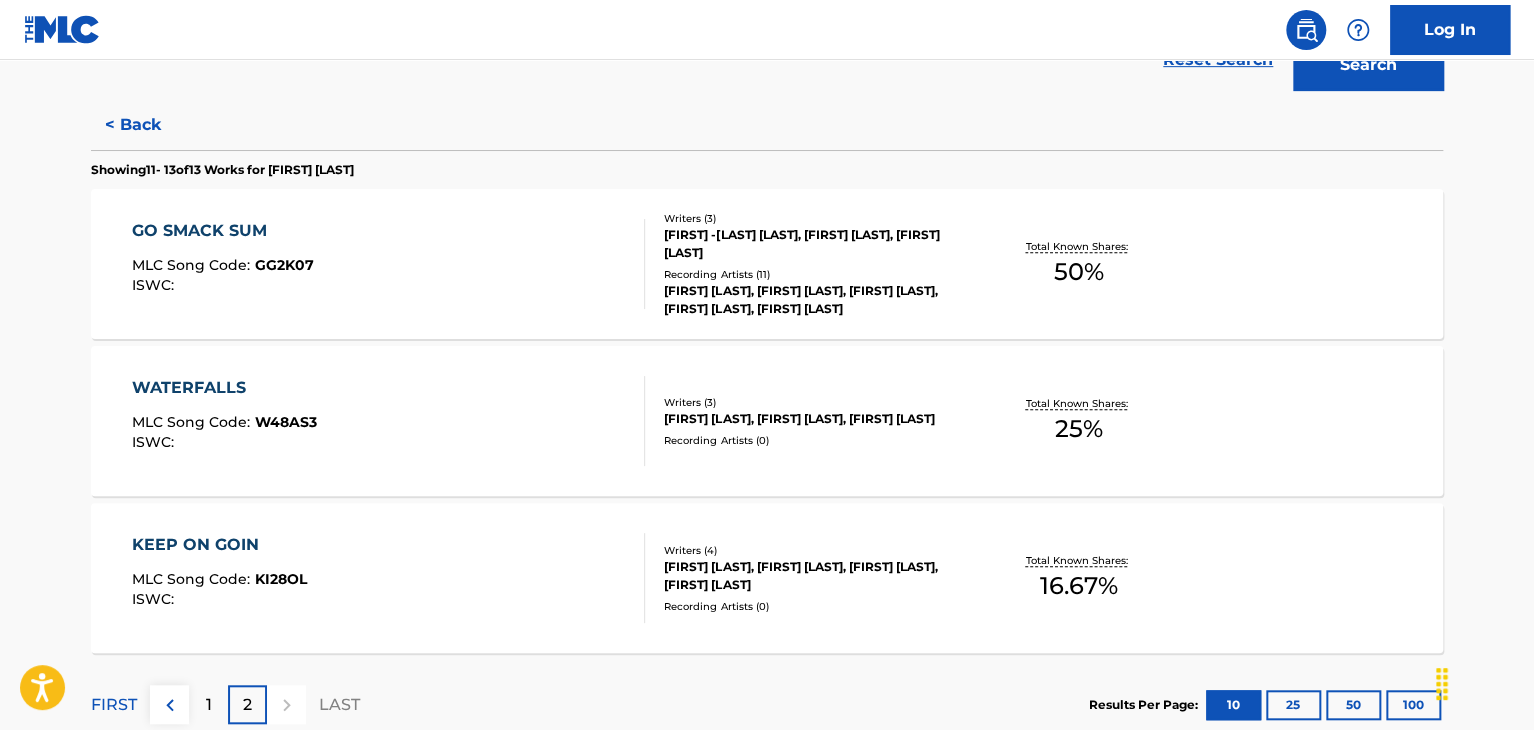 click on "GO SMACK SUM MLC Song Code : GG2K07 ISWC :" at bounding box center [389, 264] 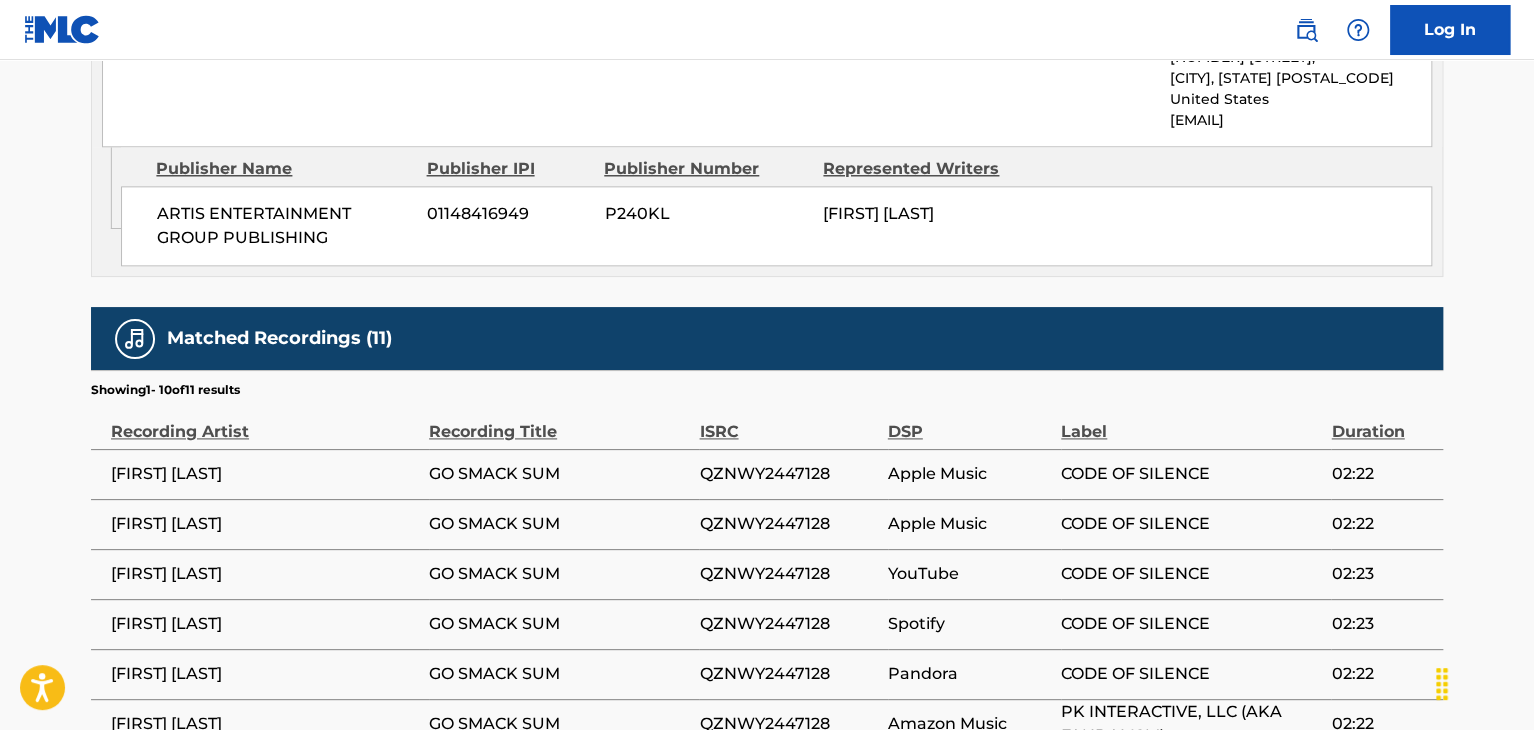 scroll, scrollTop: 1120, scrollLeft: 0, axis: vertical 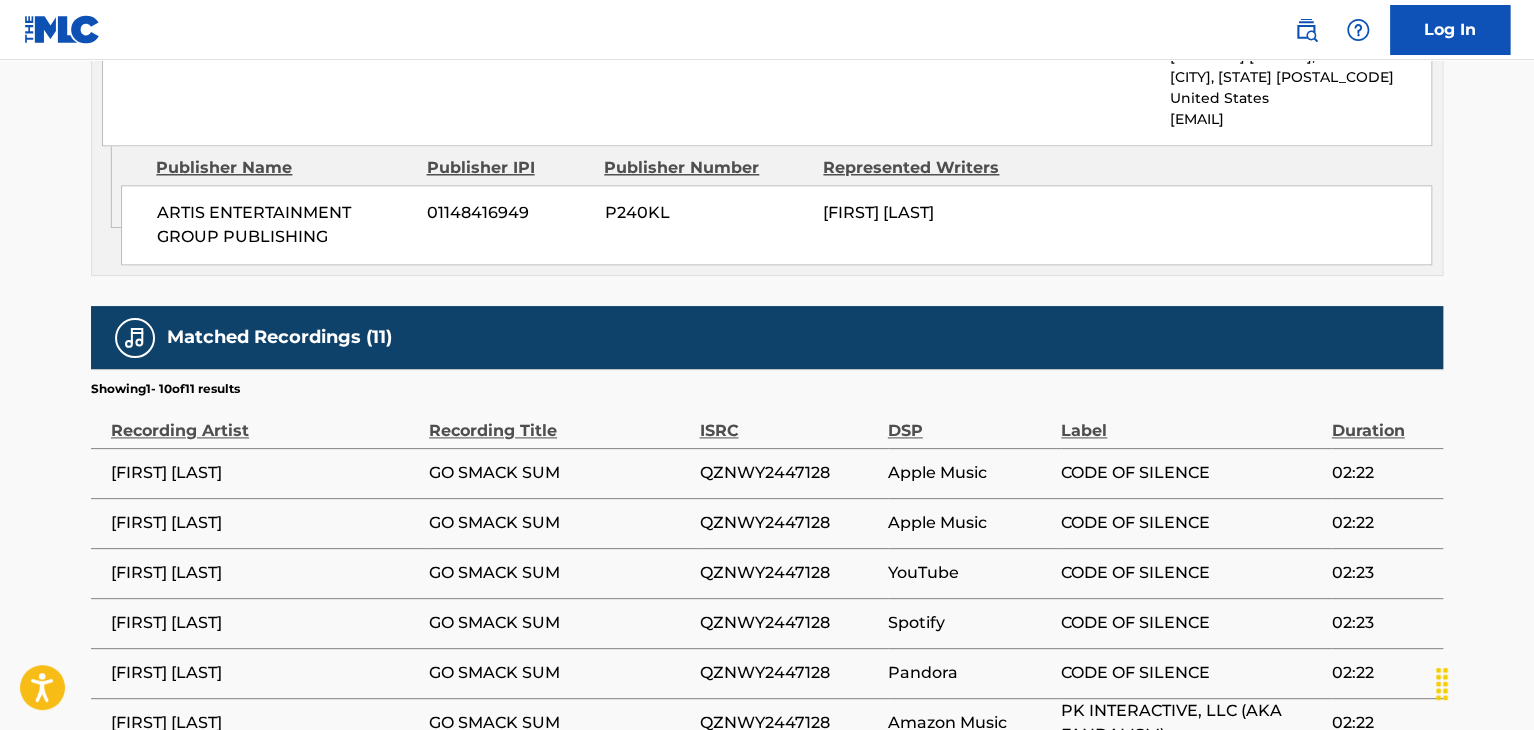 click on "ArtistBeat LLC 01277693798 P399P4 50% ArtistBeat LLC 135 RAINTREE LANE,  MAHWAH, New Jersey 07430 United States teams@theartistbeat.com" at bounding box center [767, 77] 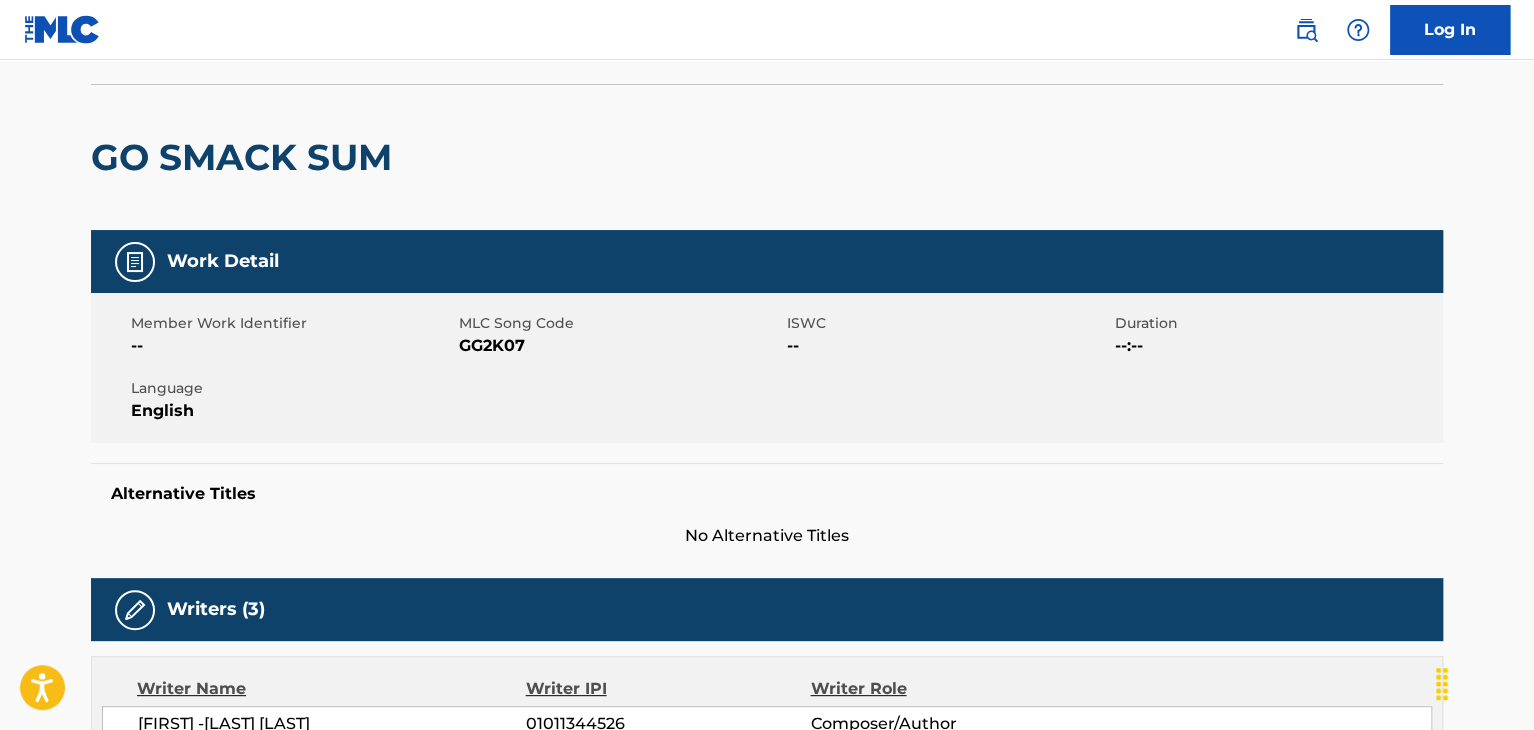 scroll, scrollTop: 0, scrollLeft: 0, axis: both 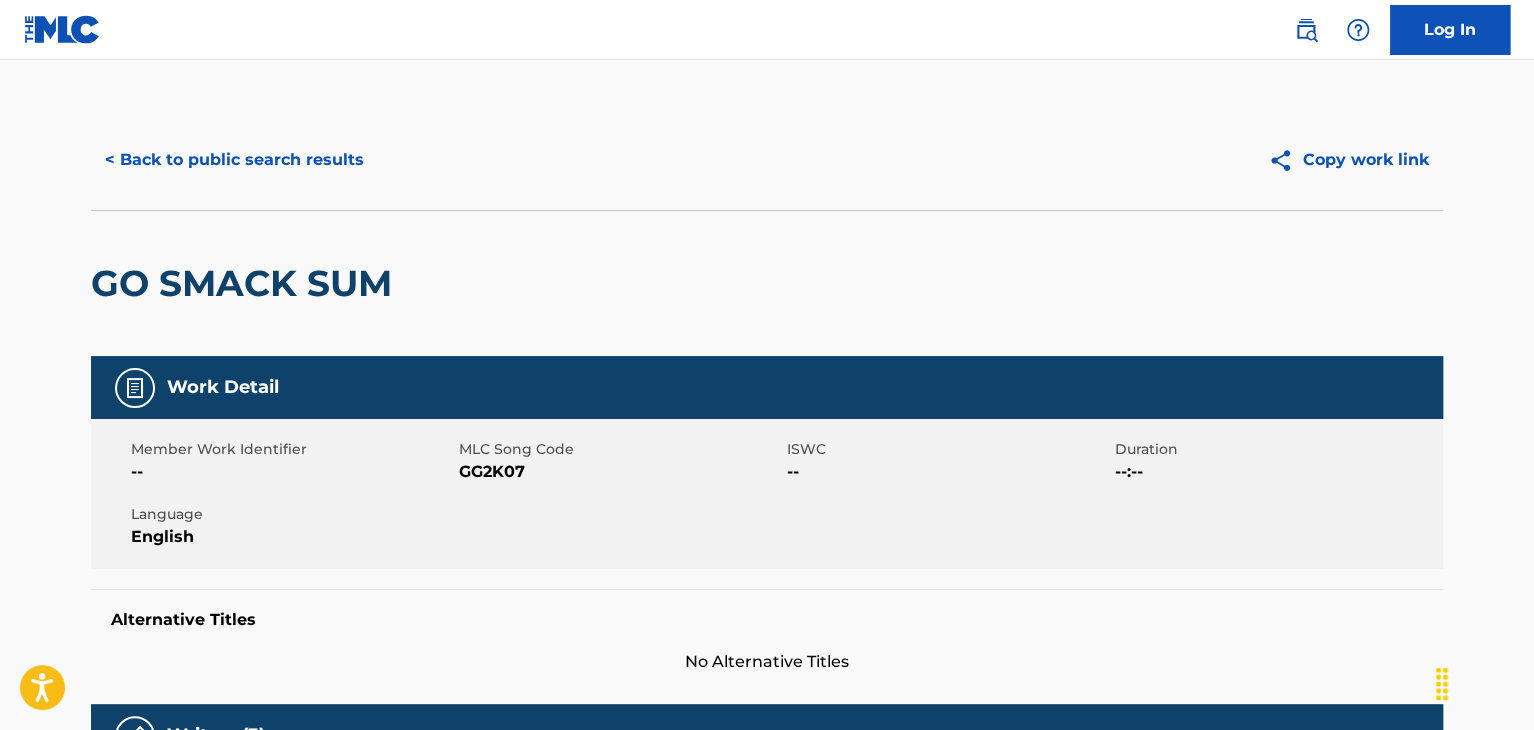 click on "< Back to public search results" at bounding box center [234, 160] 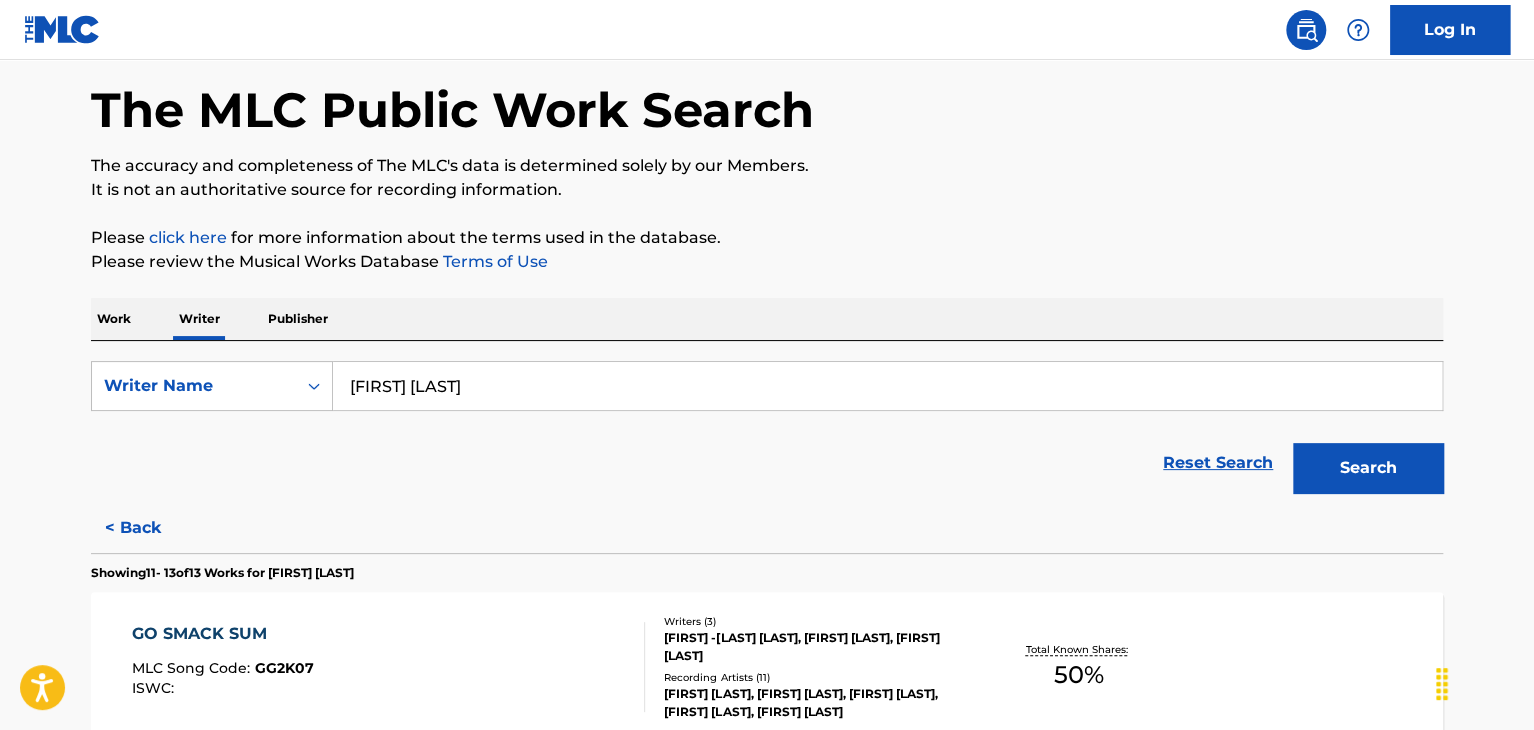 scroll, scrollTop: 0, scrollLeft: 0, axis: both 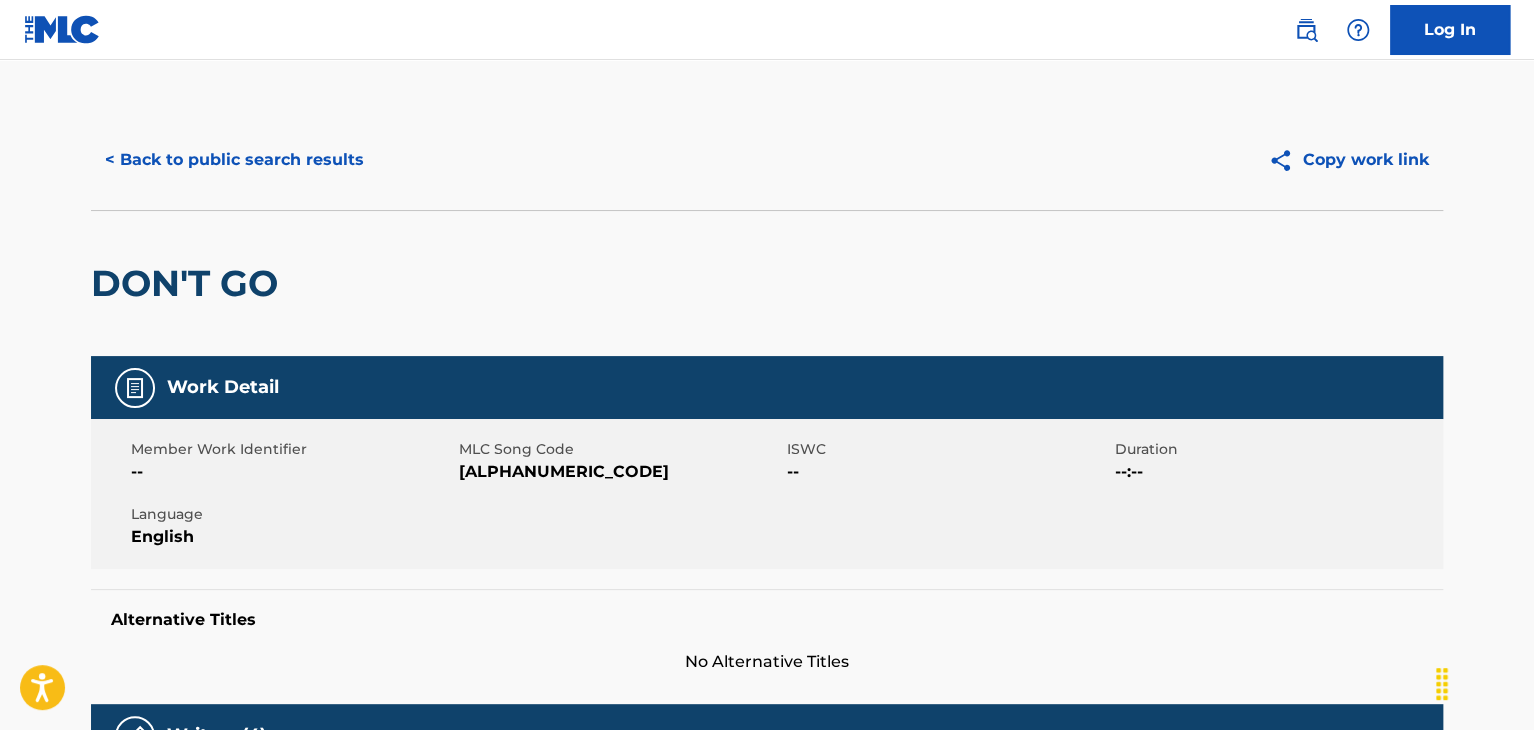 click on "< Back to public search results" at bounding box center [234, 160] 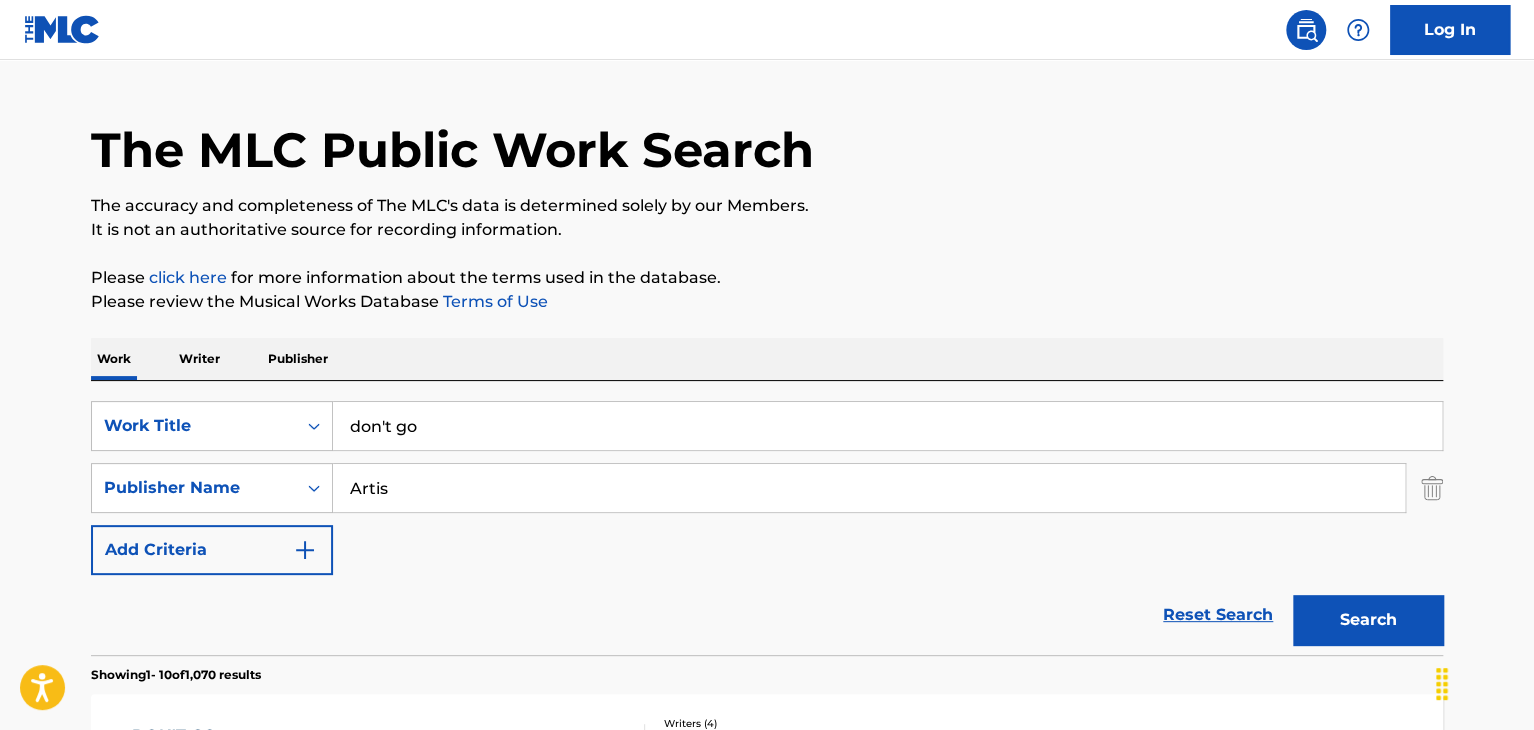 scroll, scrollTop: 0, scrollLeft: 0, axis: both 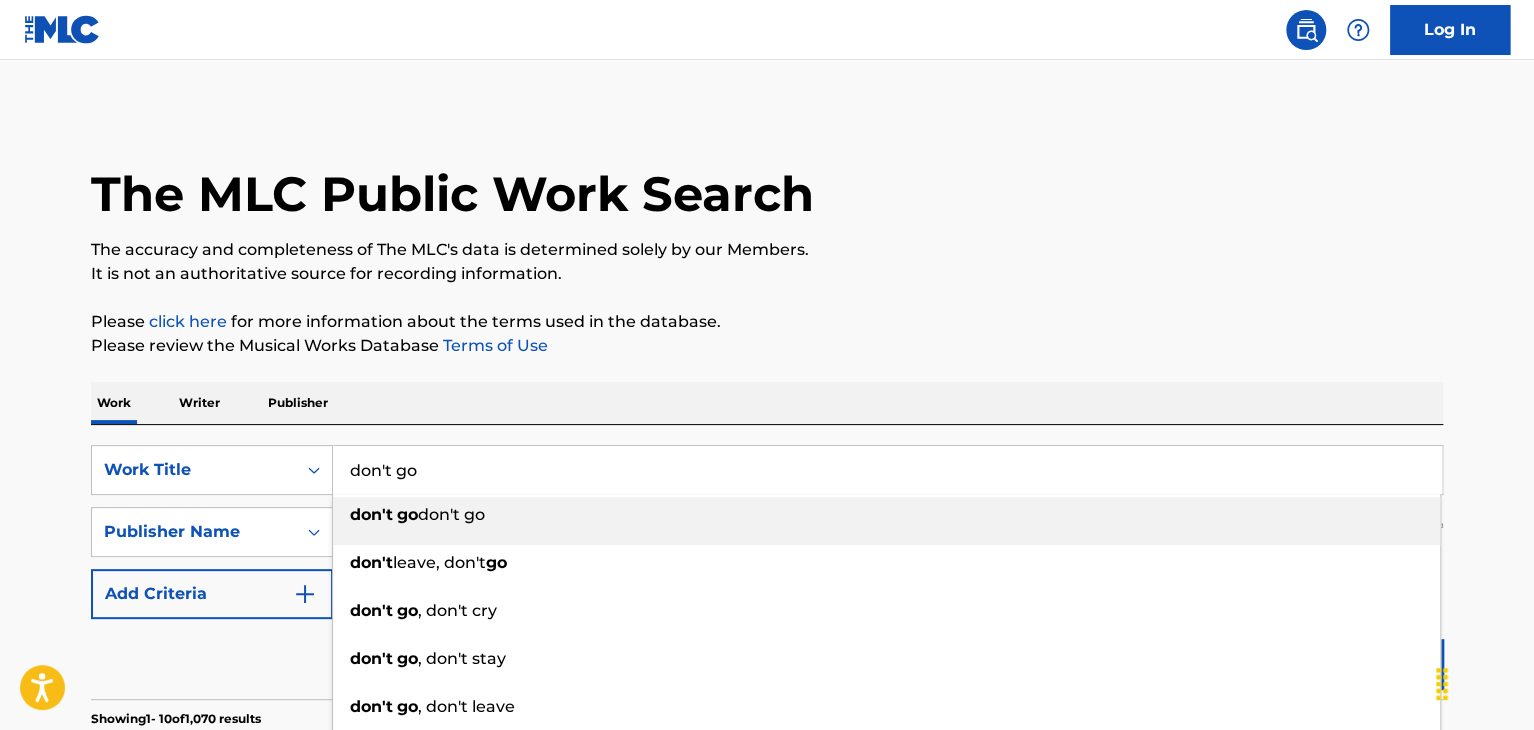 drag, startPoint x: 458, startPoint y: 475, endPoint x: 212, endPoint y: 402, distance: 256.6028 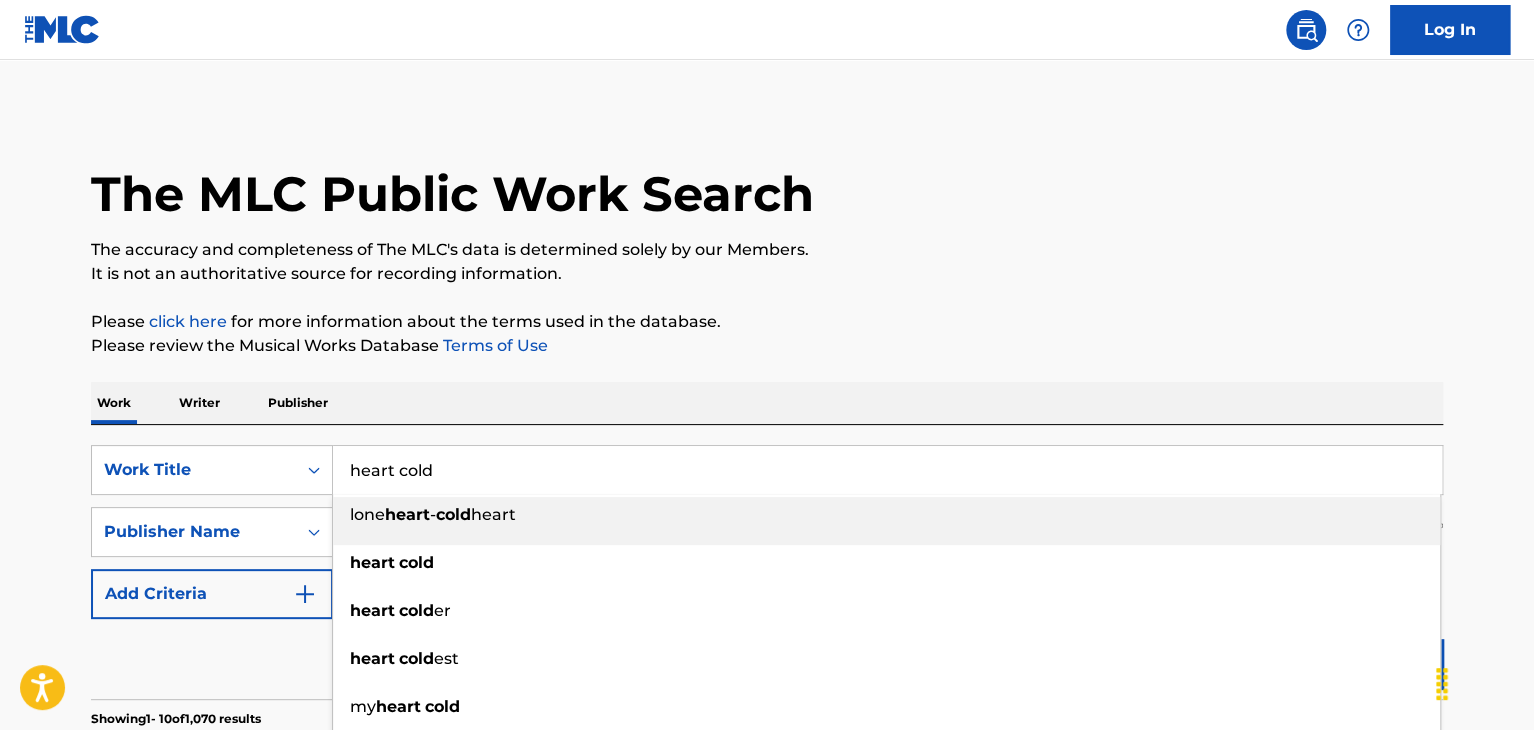 type on "heart cold" 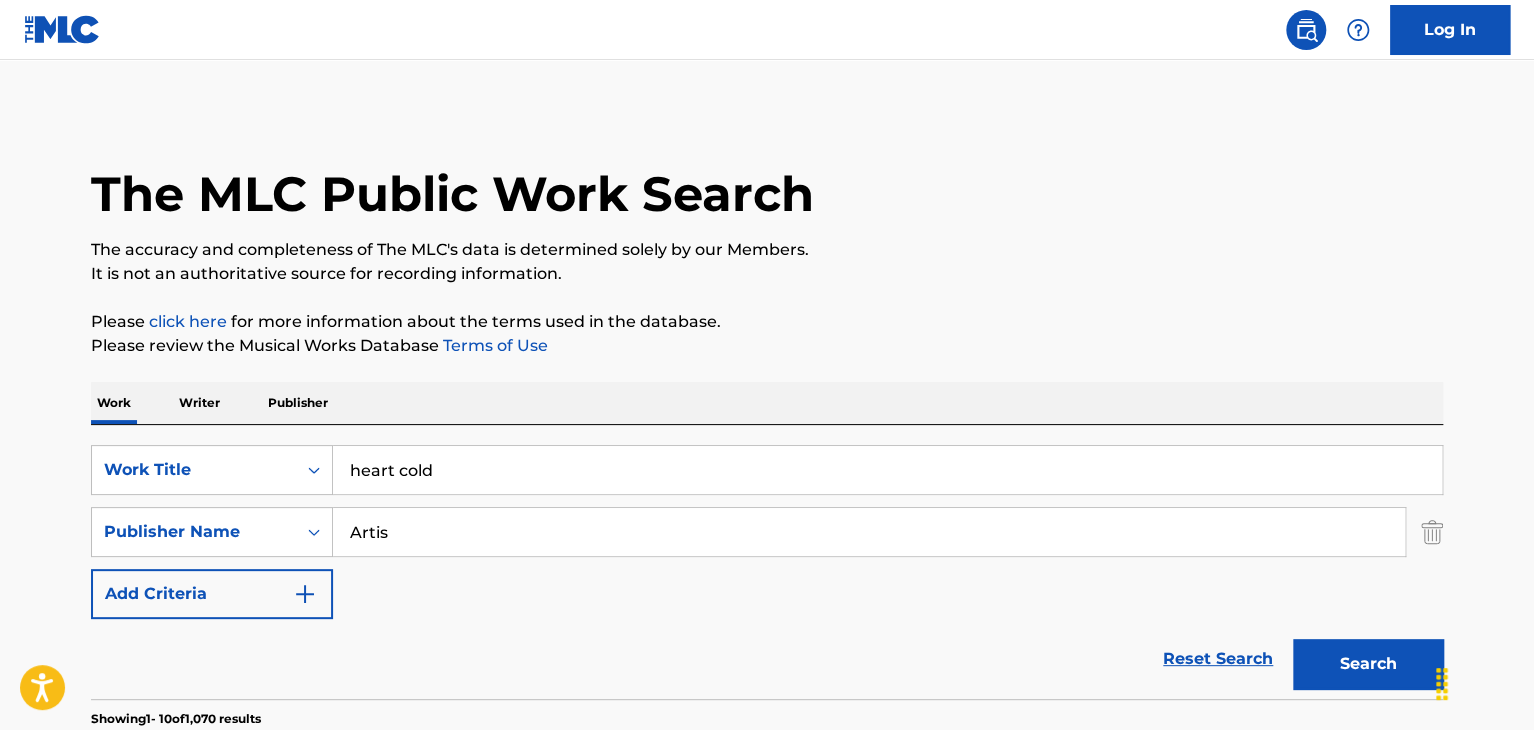 click on "Artis" at bounding box center [869, 532] 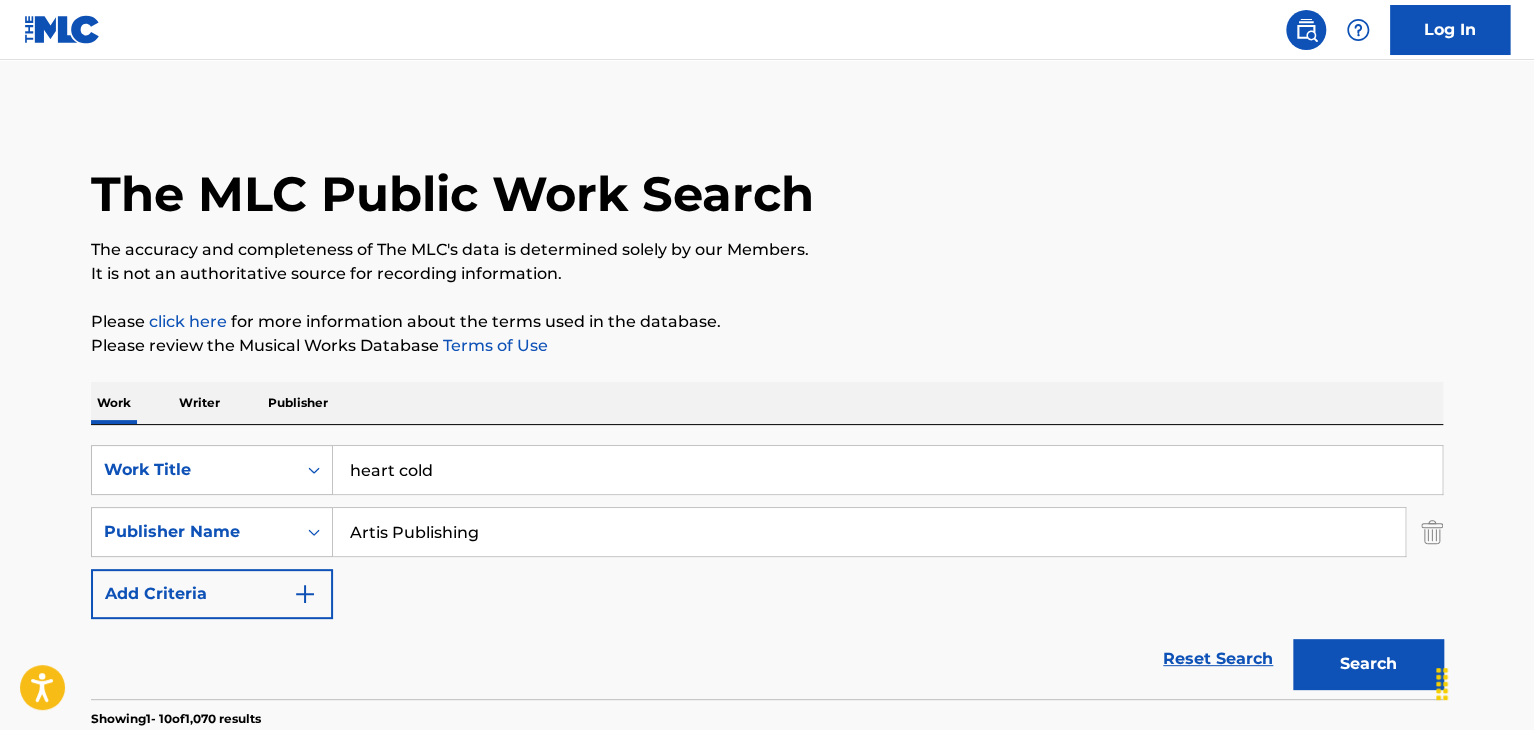 click on "Search" at bounding box center (1368, 664) 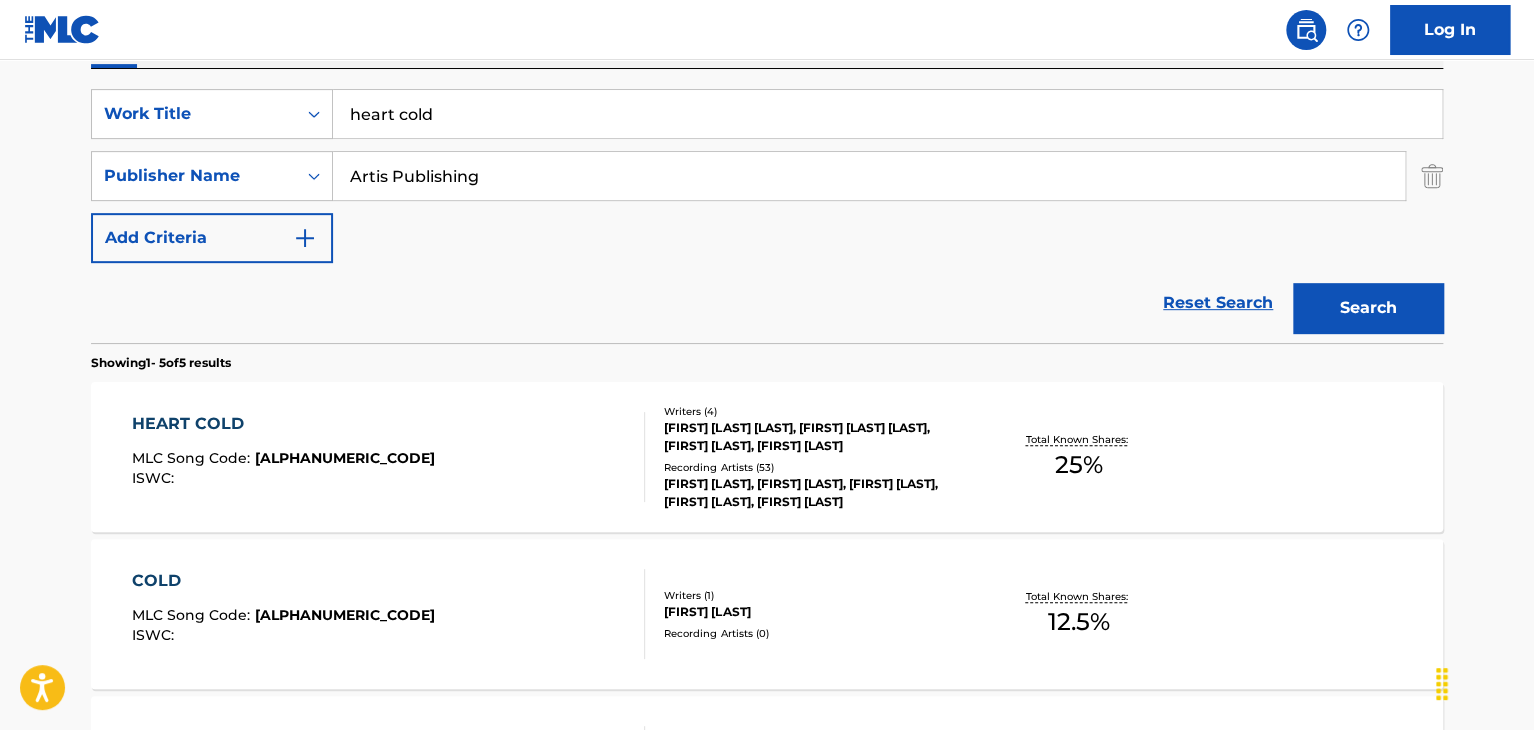 scroll, scrollTop: 410, scrollLeft: 0, axis: vertical 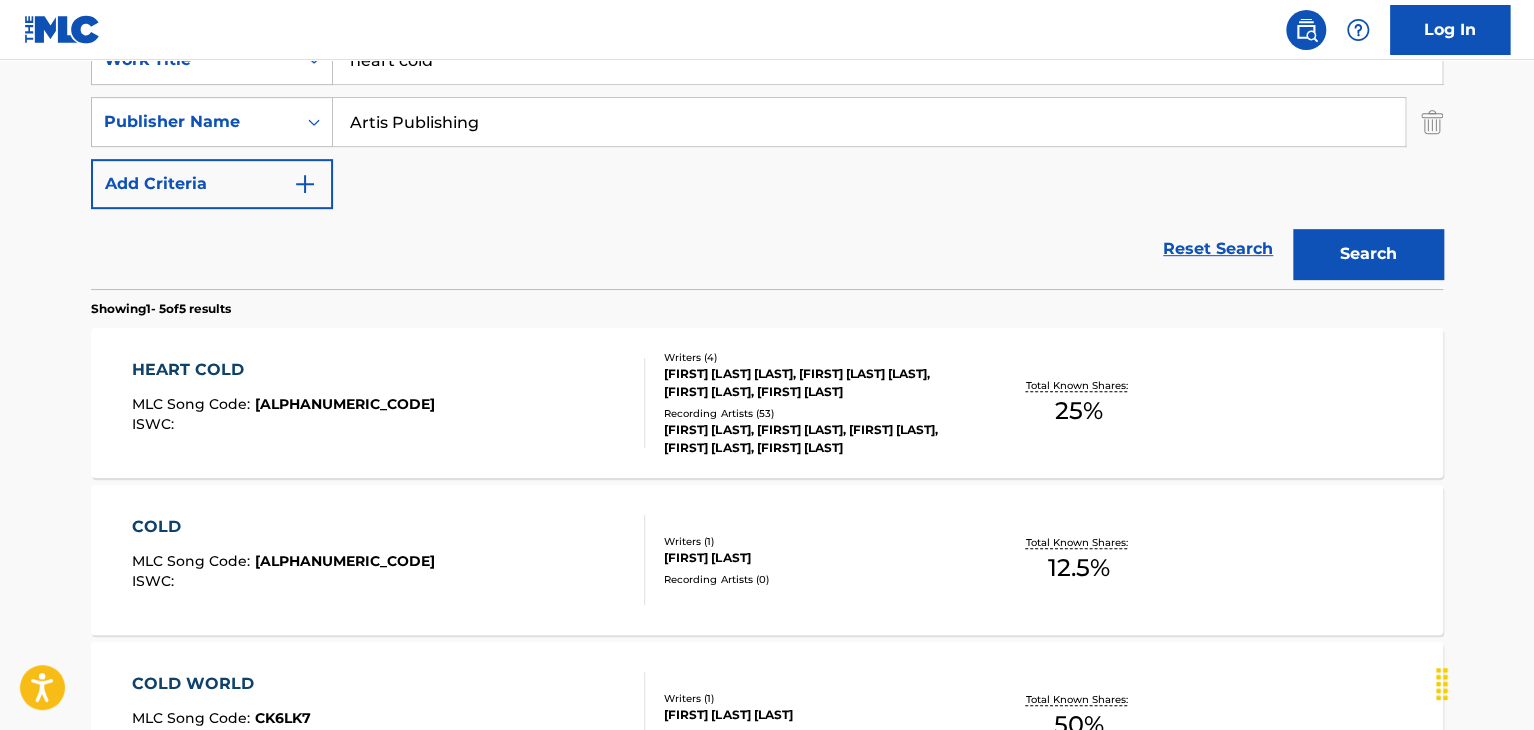 click on "HEART COLD MLC Song Code : [ALPHANUMERIC_CODE] ISWC :" at bounding box center [389, 403] 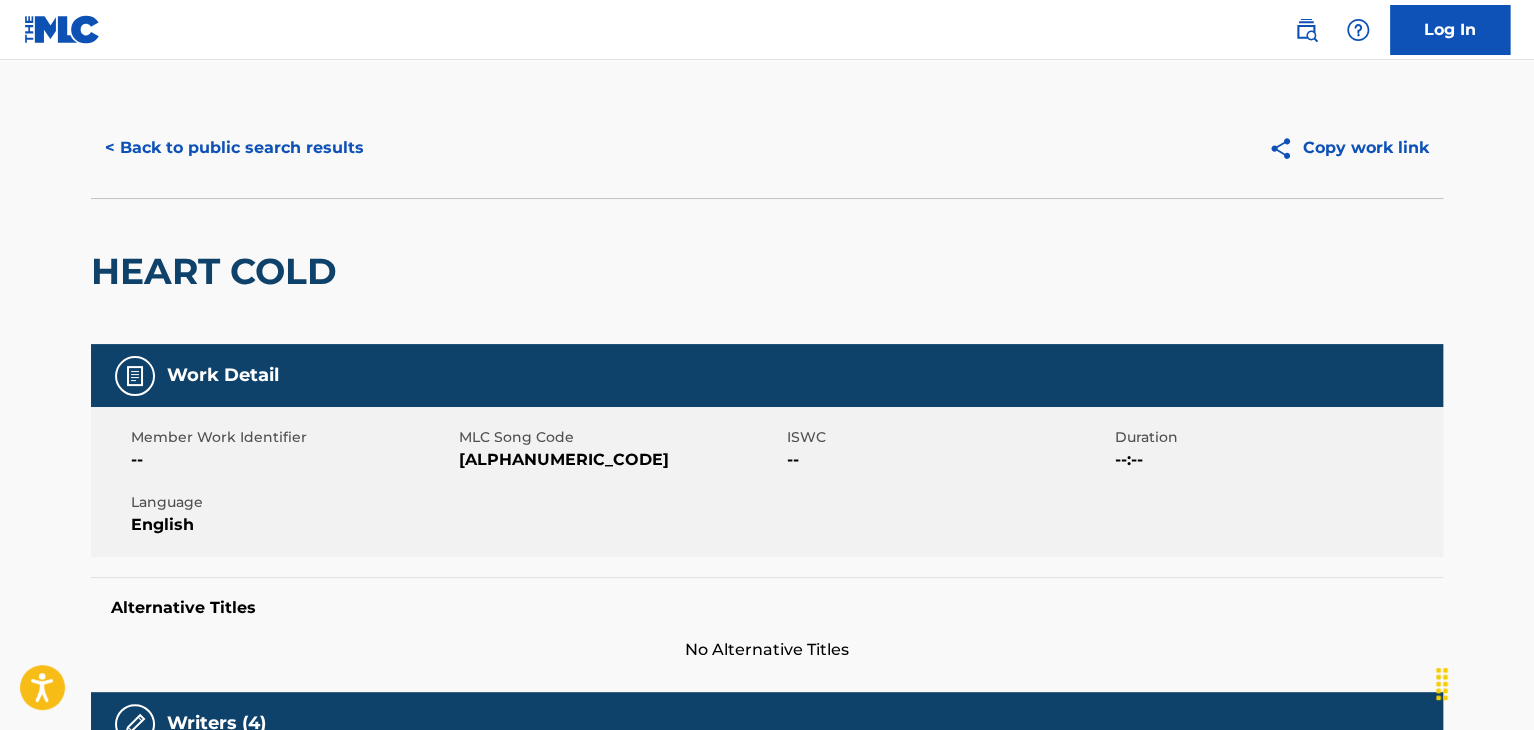 scroll, scrollTop: 0, scrollLeft: 0, axis: both 